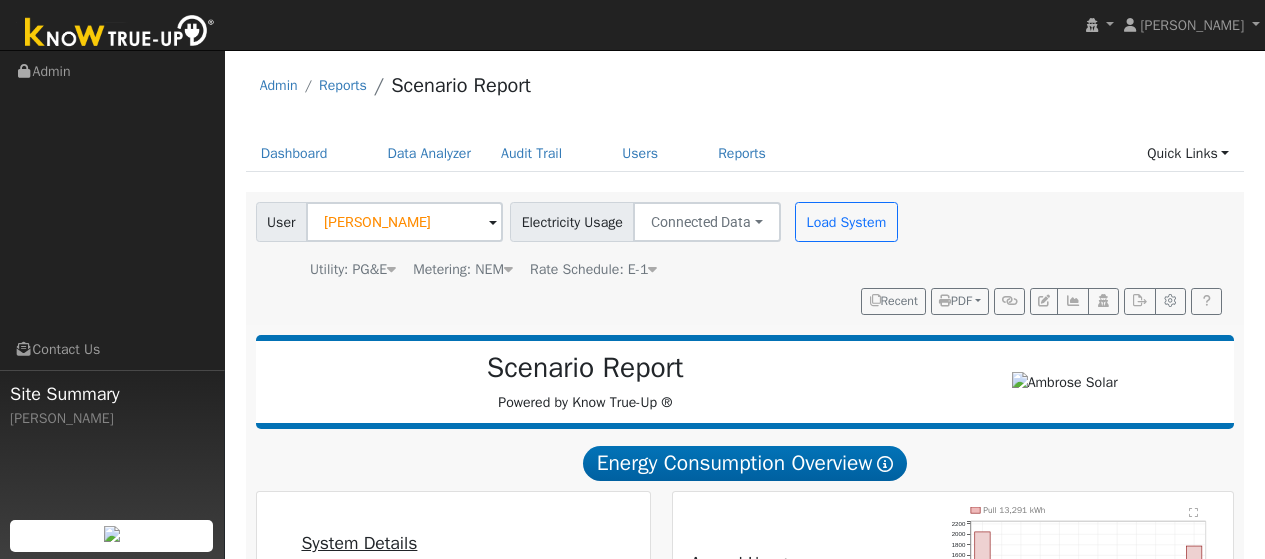 scroll, scrollTop: 0, scrollLeft: 0, axis: both 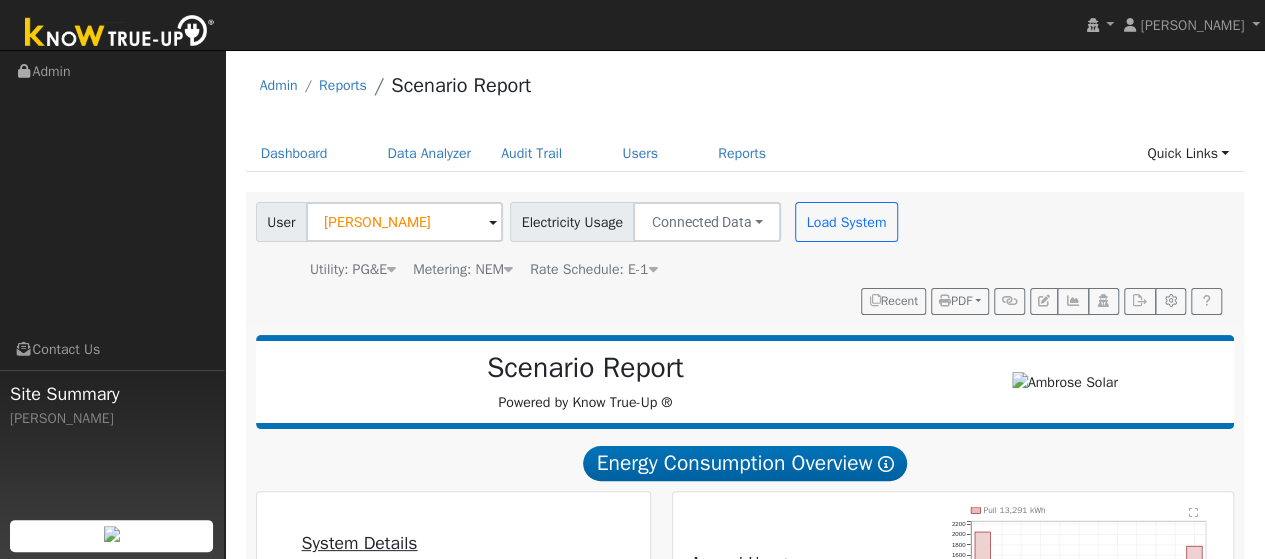 click on "Admin
Reports
Scenario Report" at bounding box center (745, 90) 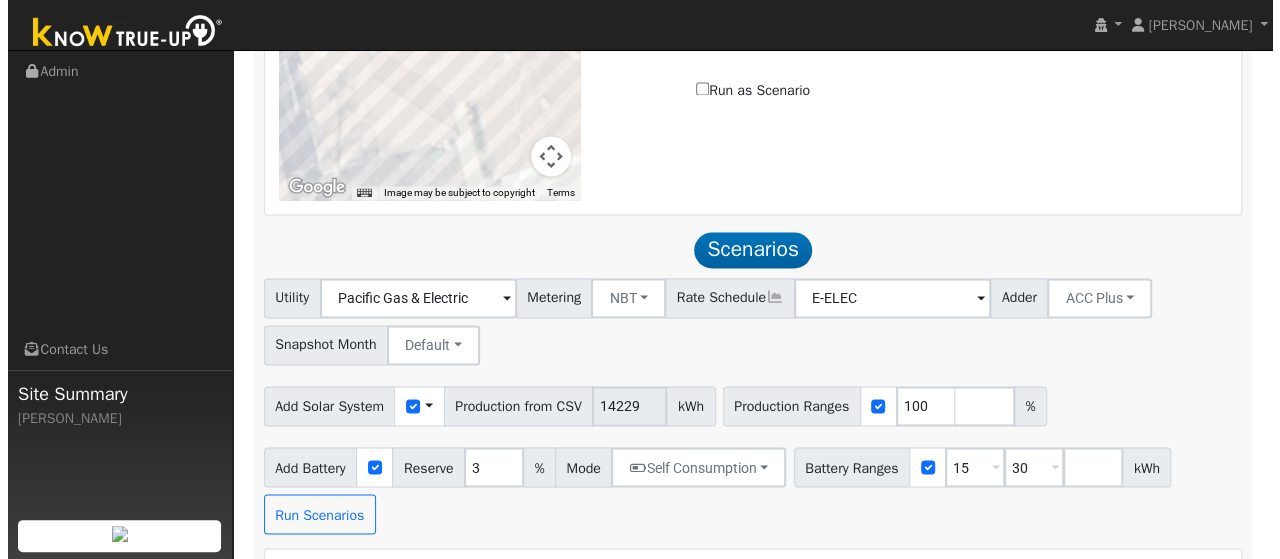 scroll, scrollTop: 1443, scrollLeft: 0, axis: vertical 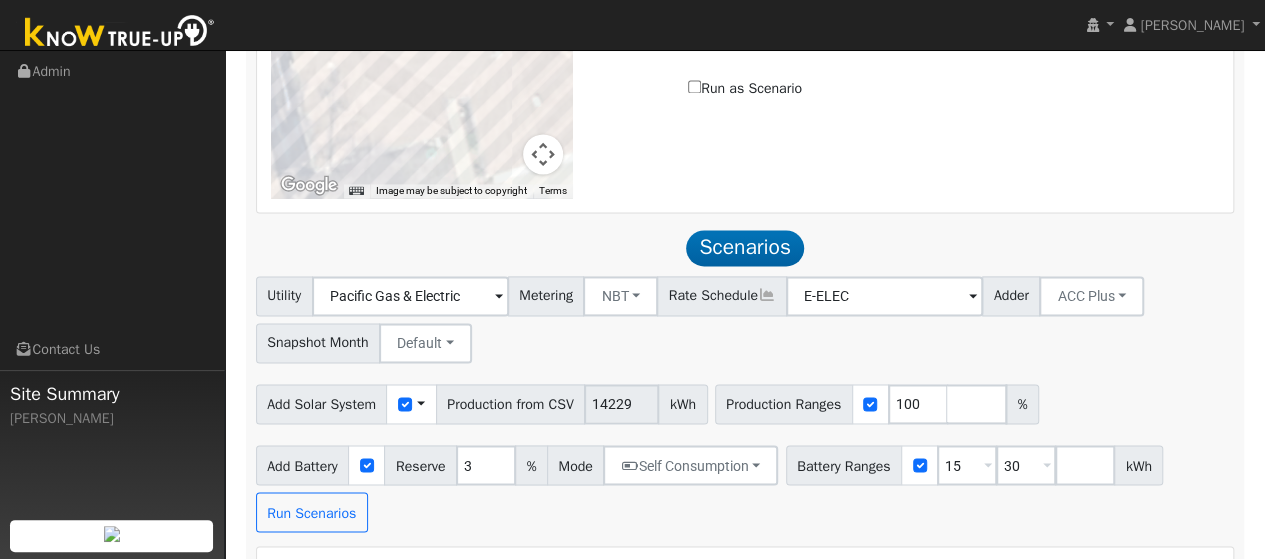 click at bounding box center [421, 404] 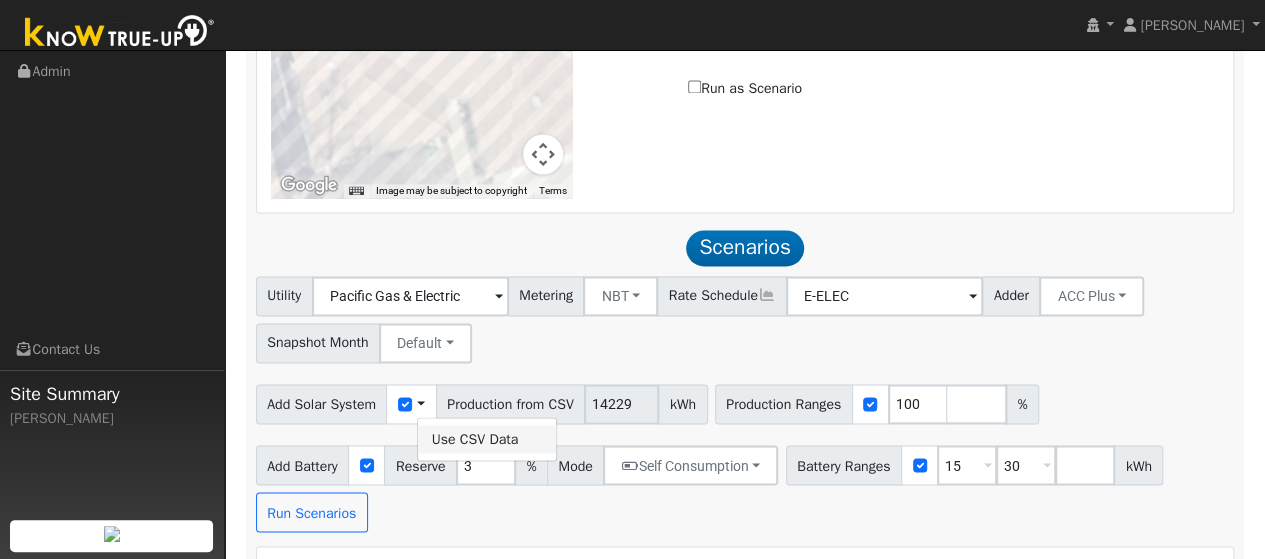 click on "Use CSV Data" at bounding box center [487, 439] 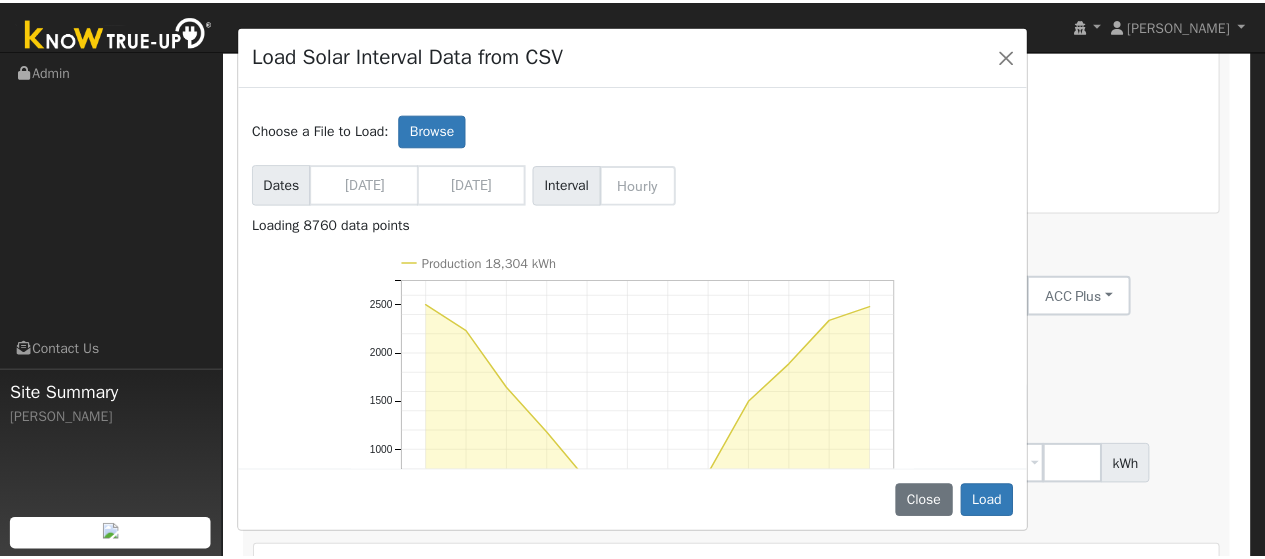 scroll, scrollTop: 71, scrollLeft: 0, axis: vertical 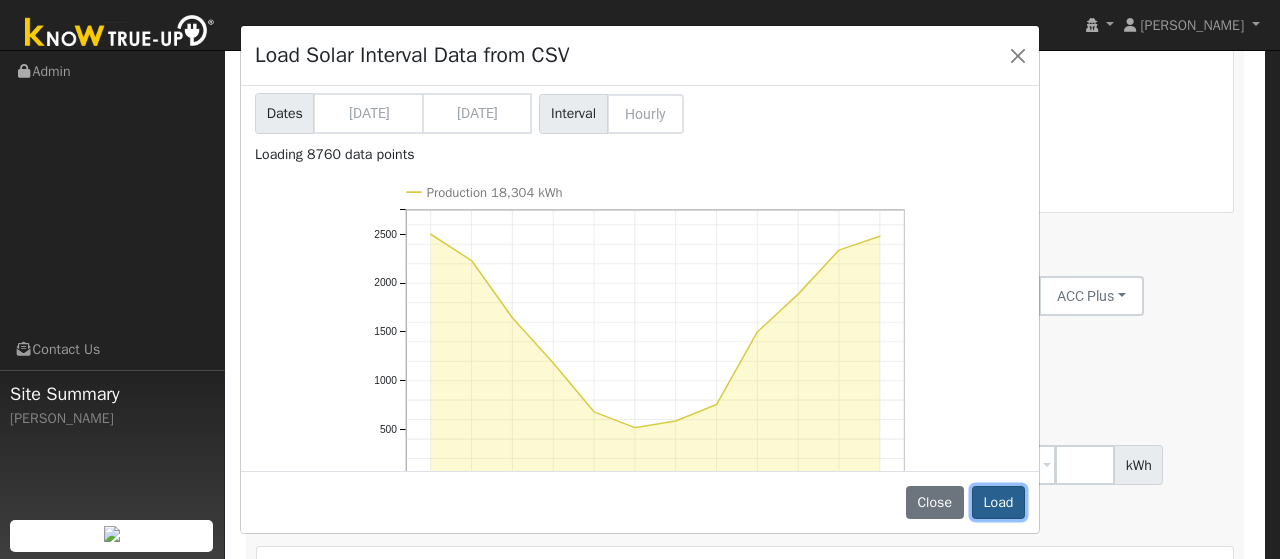 click on "Load" at bounding box center [998, 503] 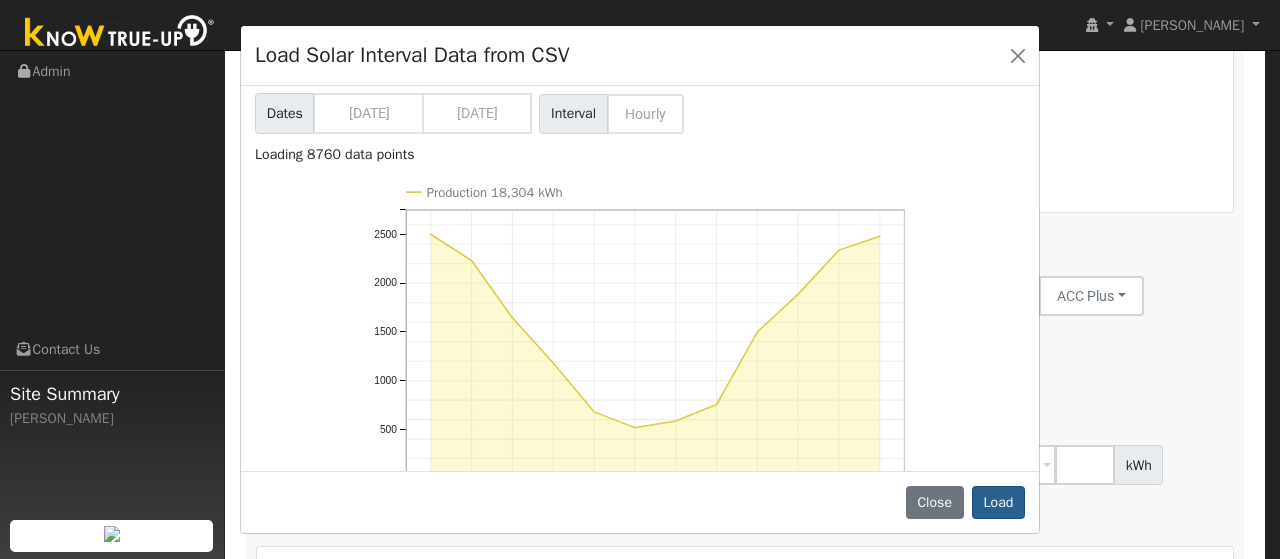 type on "18304" 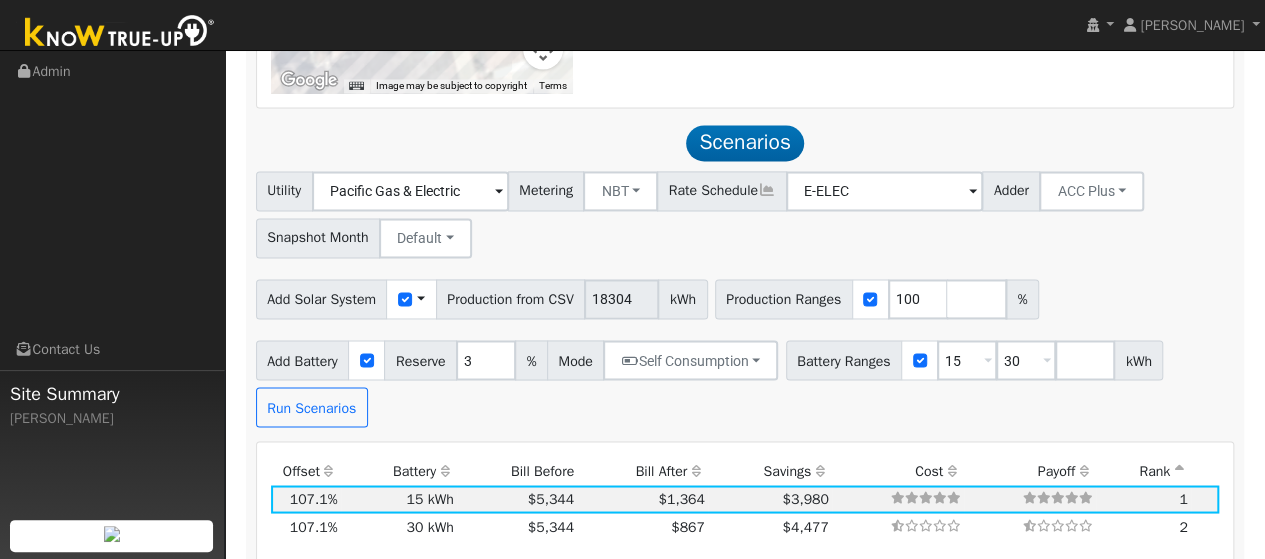 scroll, scrollTop: 1625, scrollLeft: 0, axis: vertical 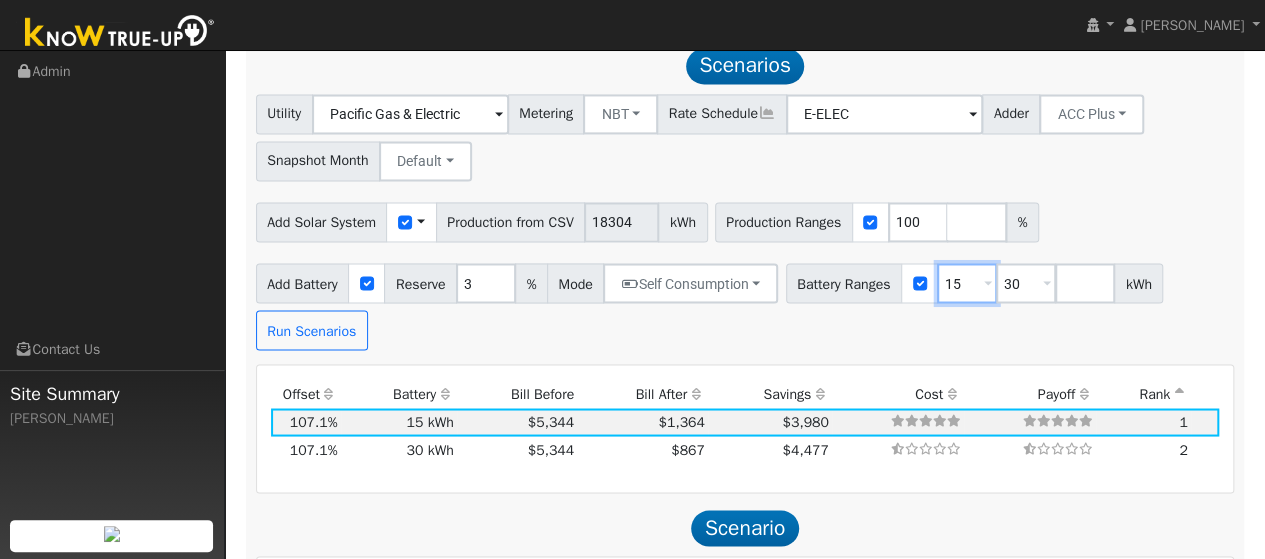 click on "15" at bounding box center (967, 283) 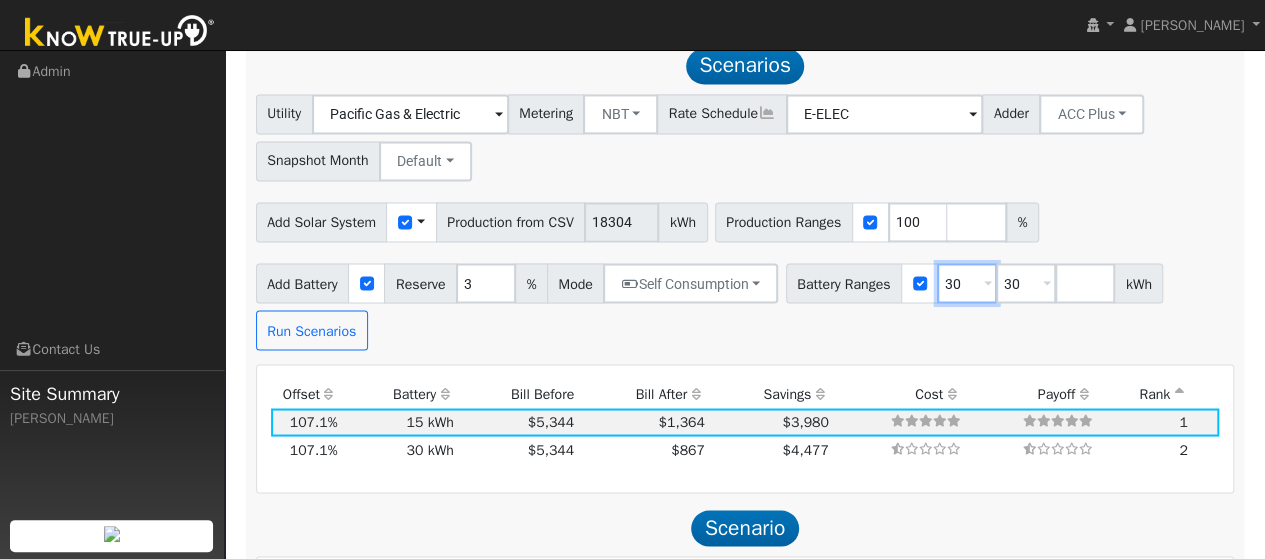 type on "3" 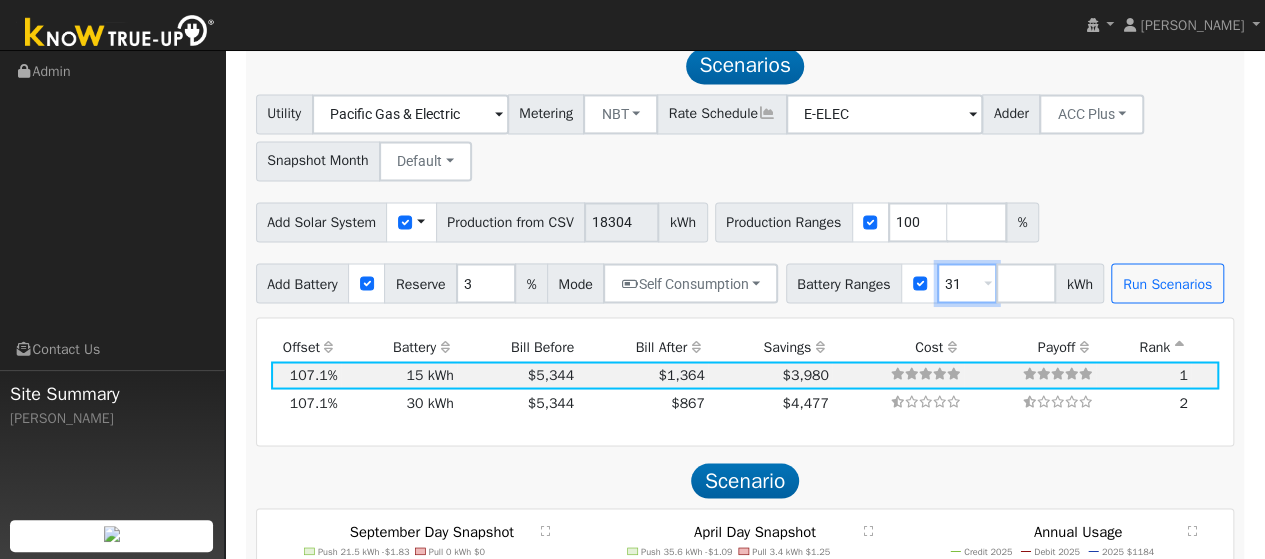type on "3" 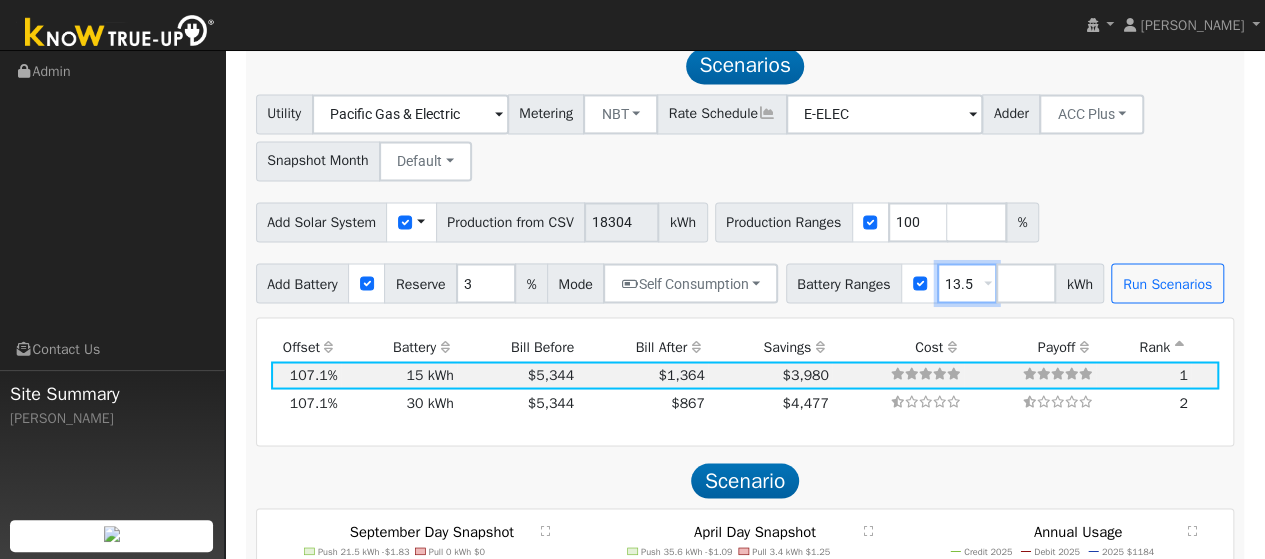 type on "13.5" 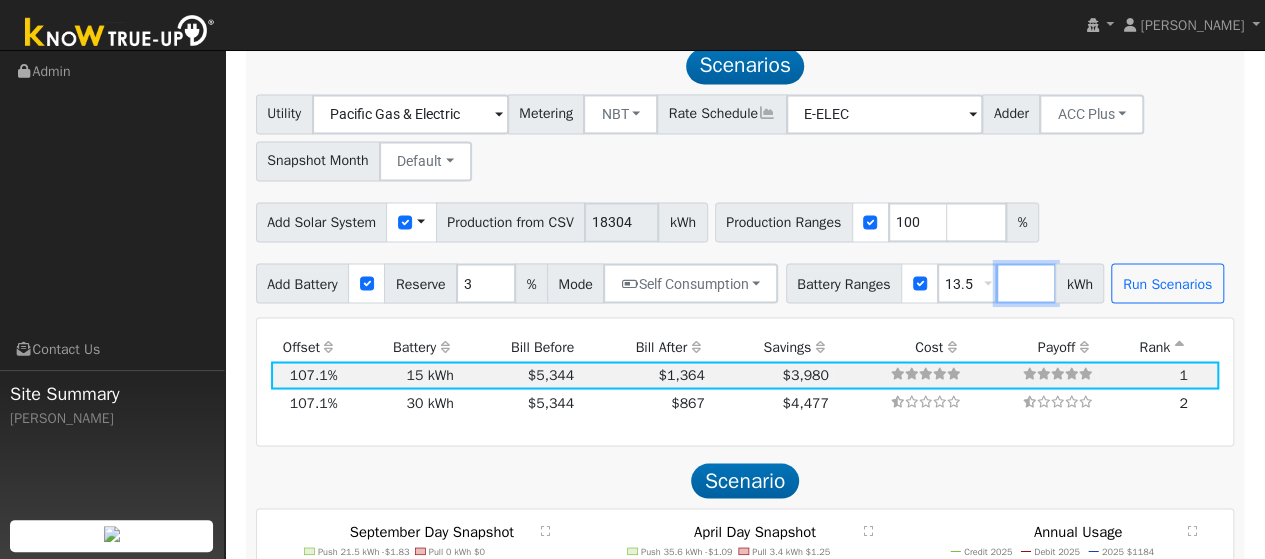 click at bounding box center (1026, 283) 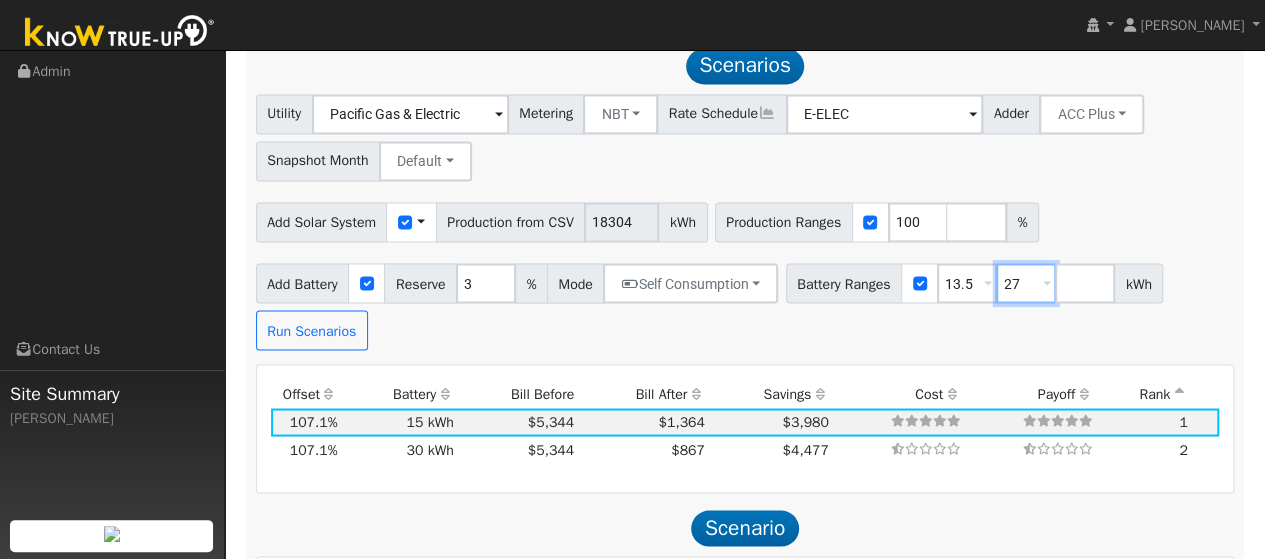 type on "27" 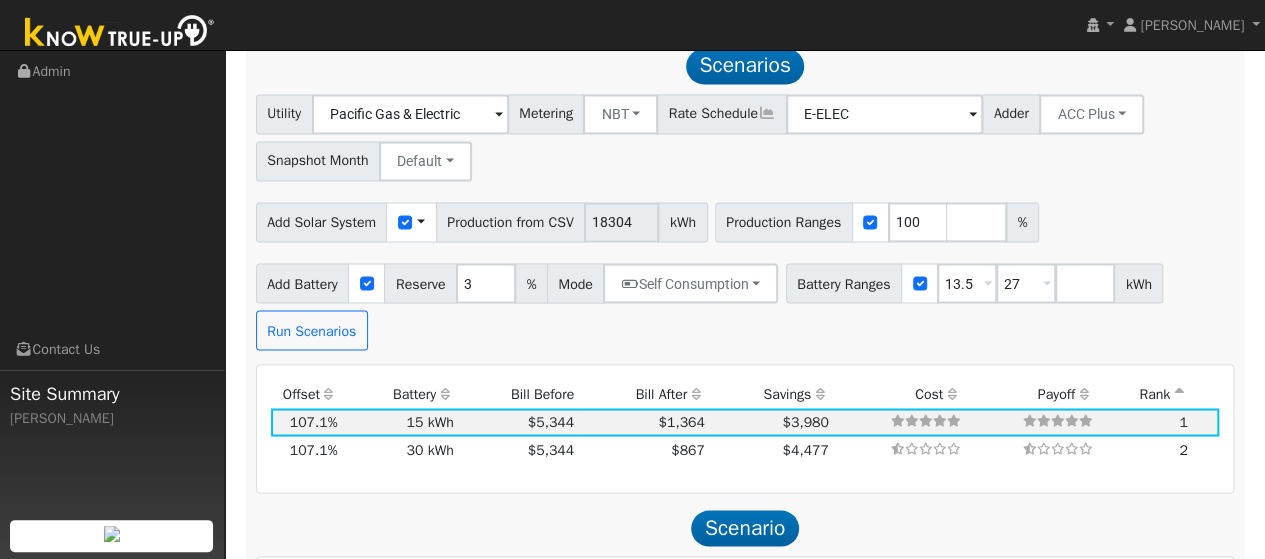 click on "Add Solar System Use CSV Data Production from CSV 18304 kWh Production Ranges 100 %" at bounding box center (745, 218) 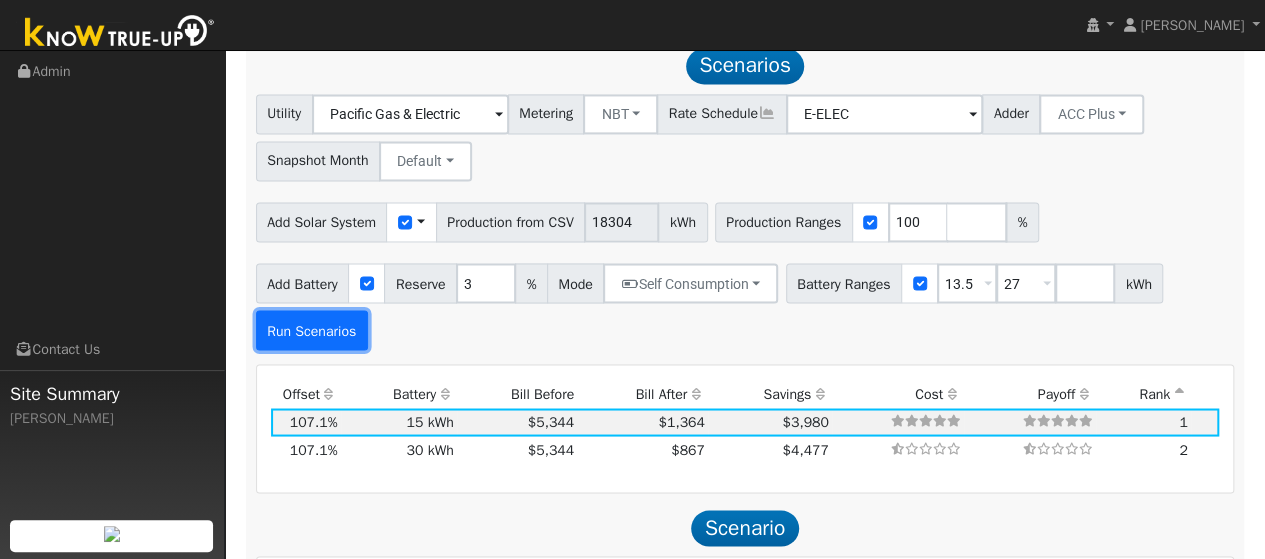 click on "Run Scenarios" at bounding box center (312, 330) 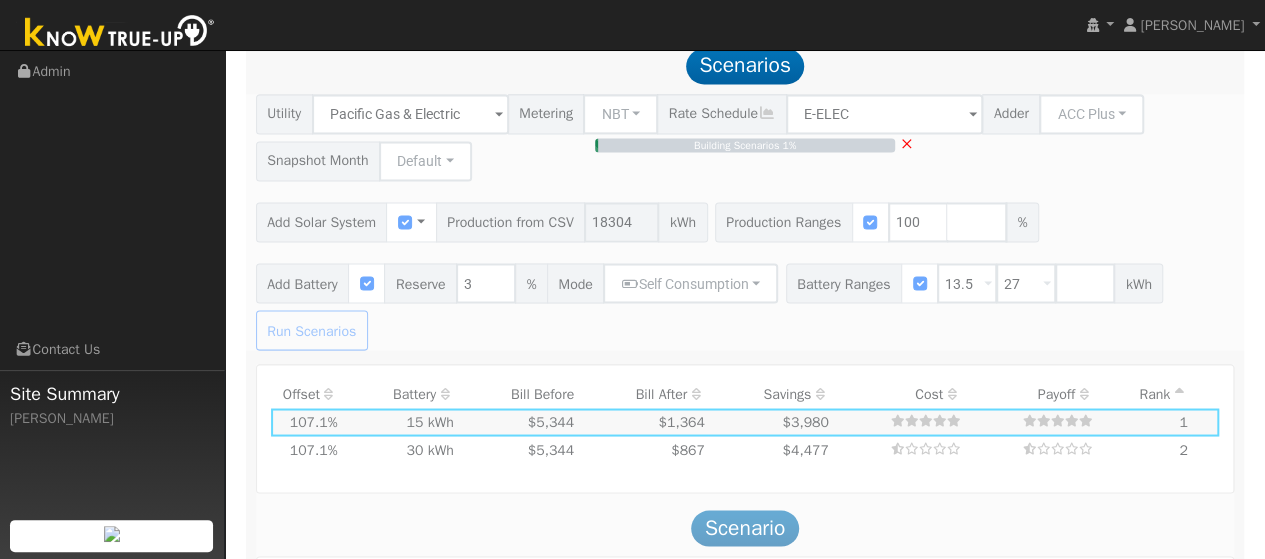 type on "$42,709" 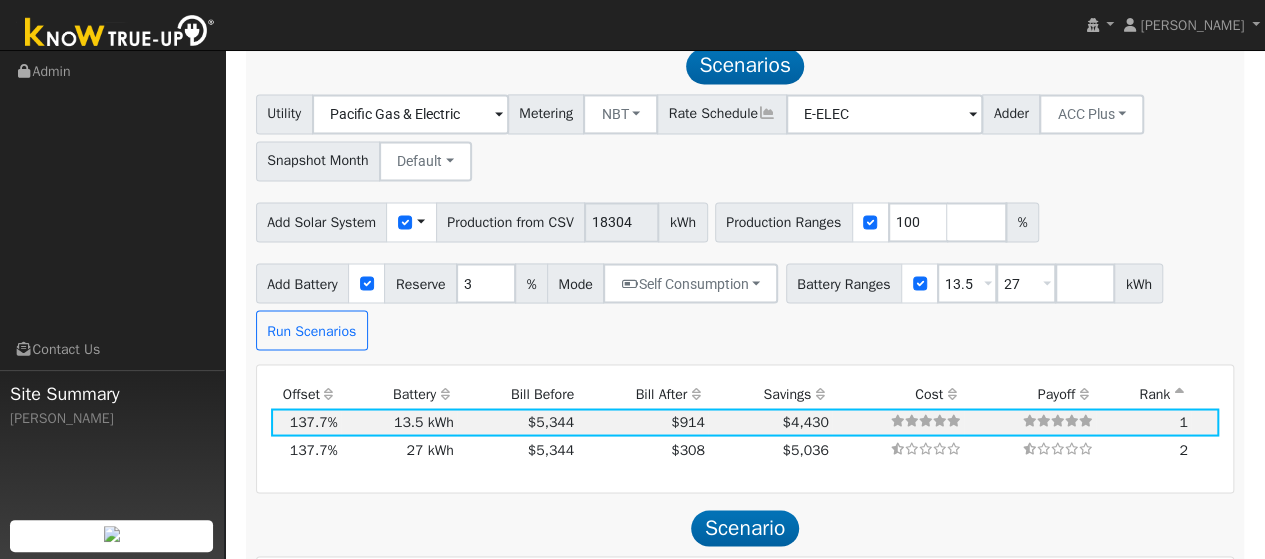 scroll, scrollTop: 1607, scrollLeft: 0, axis: vertical 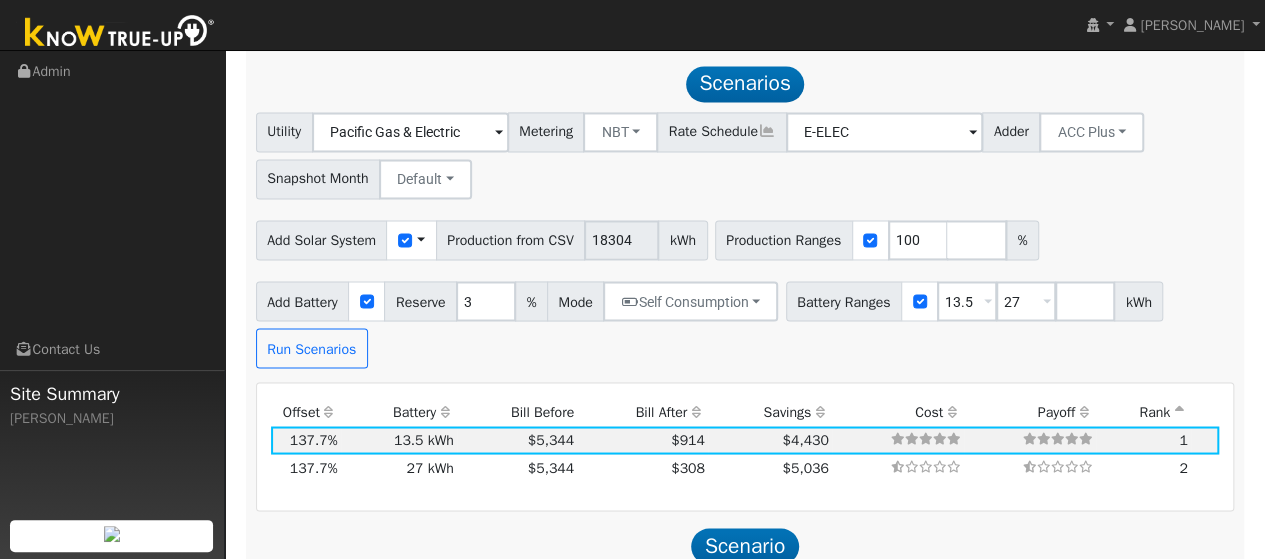 click on "Add Battery Reserve 3 % Mode  Self Consumption  Self Consumption  Peak Savings    ACC High Value Push    Backup Battery Ranges 13.5 Overrides Reserve % Mode  None None  Self Consumption  Peak Savings    ACC High Value Push    Backup 27 Overrides Reserve % Mode  None None  Self Consumption  Peak Savings    ACC High Value Push    Backup kWh Run Scenarios" at bounding box center [745, 321] 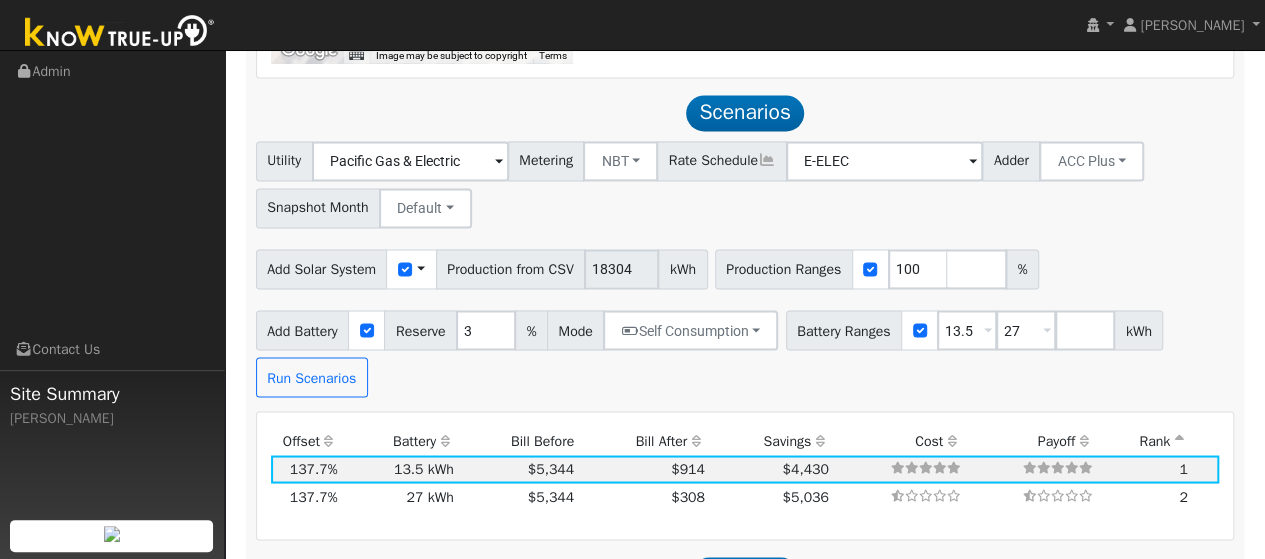 scroll, scrollTop: 1578, scrollLeft: 0, axis: vertical 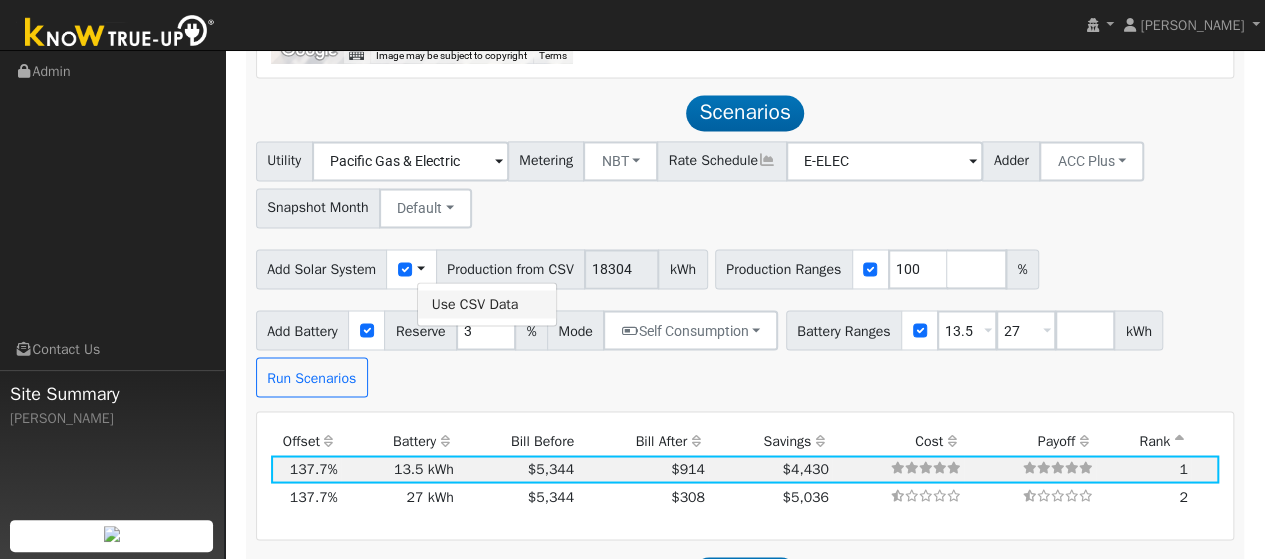 click on "Use CSV Data" at bounding box center [487, 304] 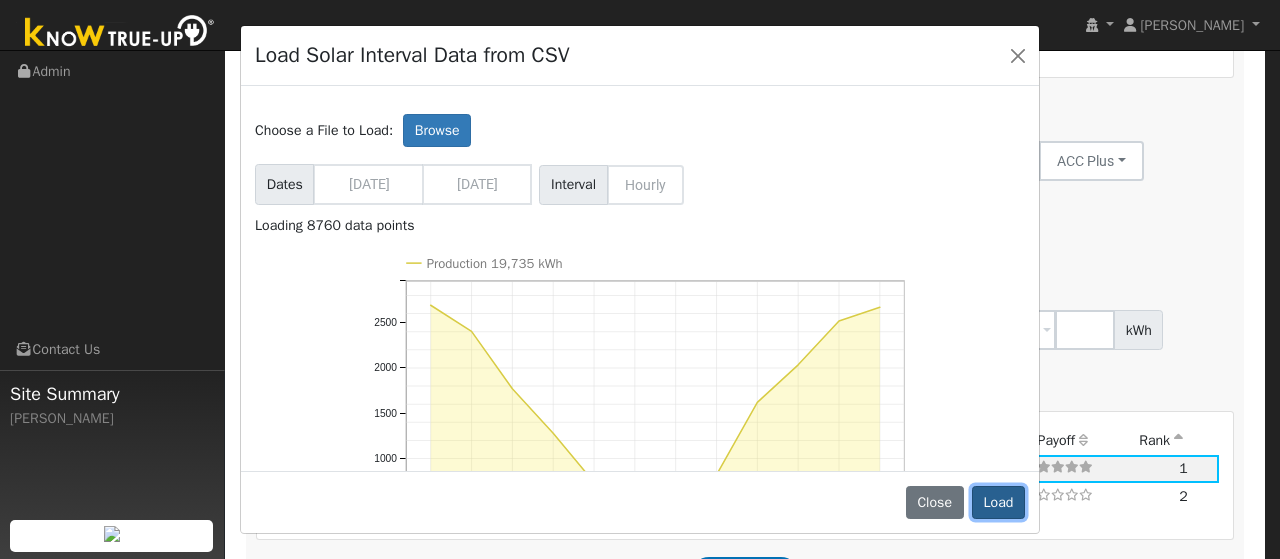 click on "Load" at bounding box center (998, 503) 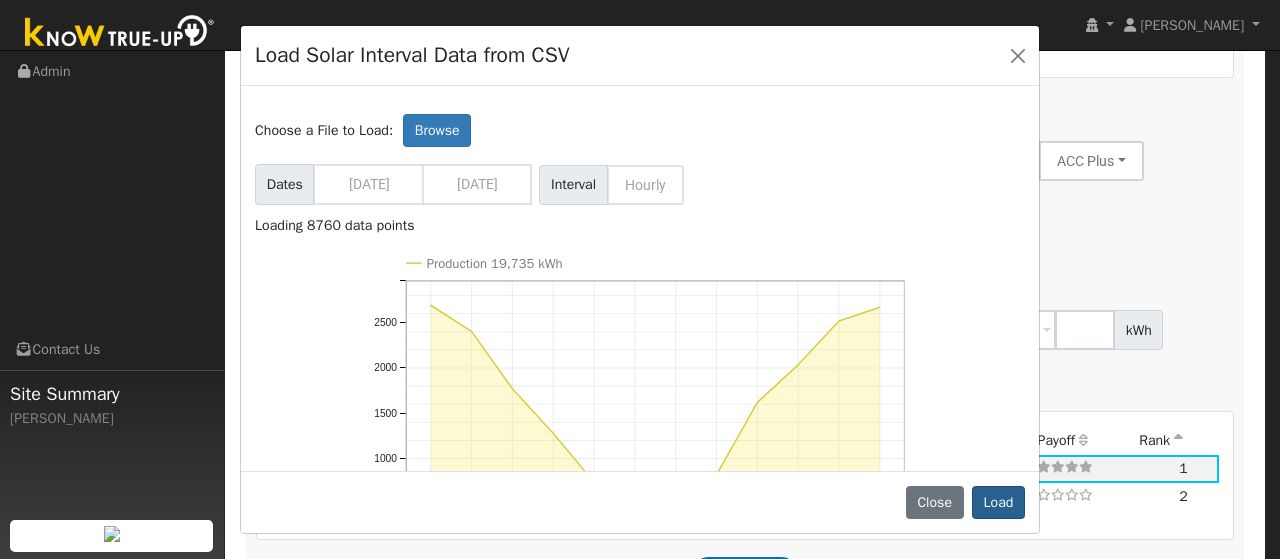 type on "19735" 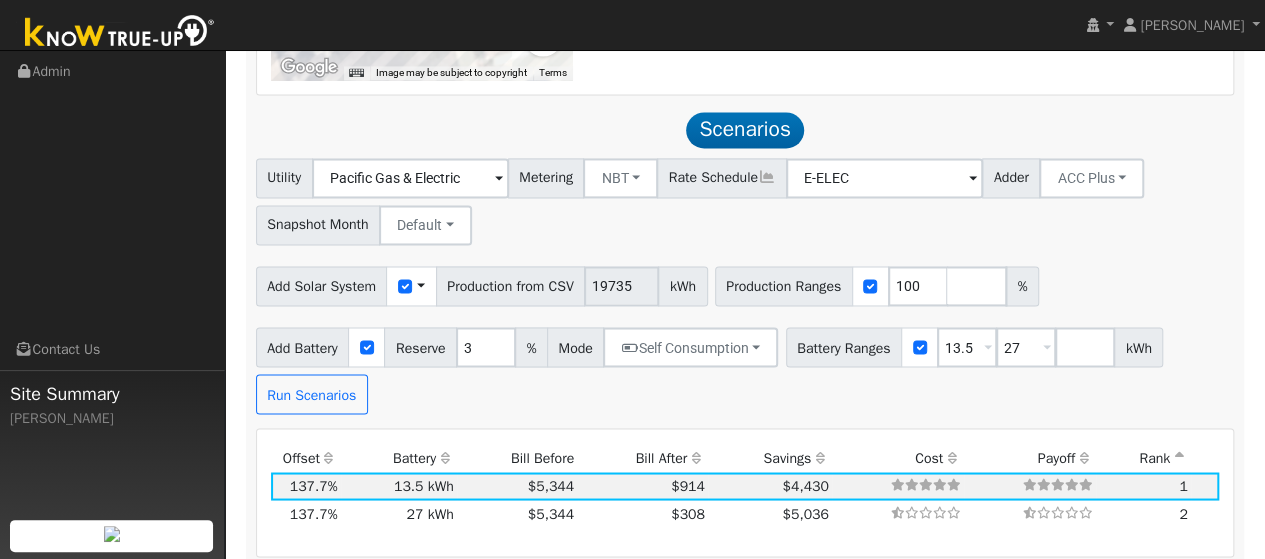 scroll, scrollTop: 1562, scrollLeft: 0, axis: vertical 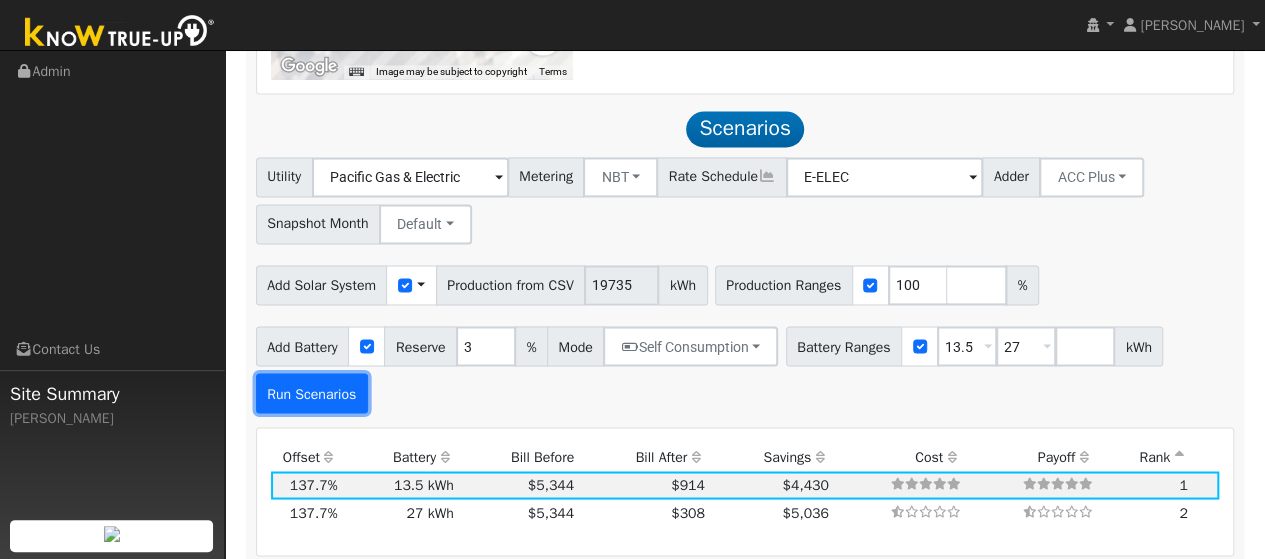click on "Run Scenarios" at bounding box center [312, 393] 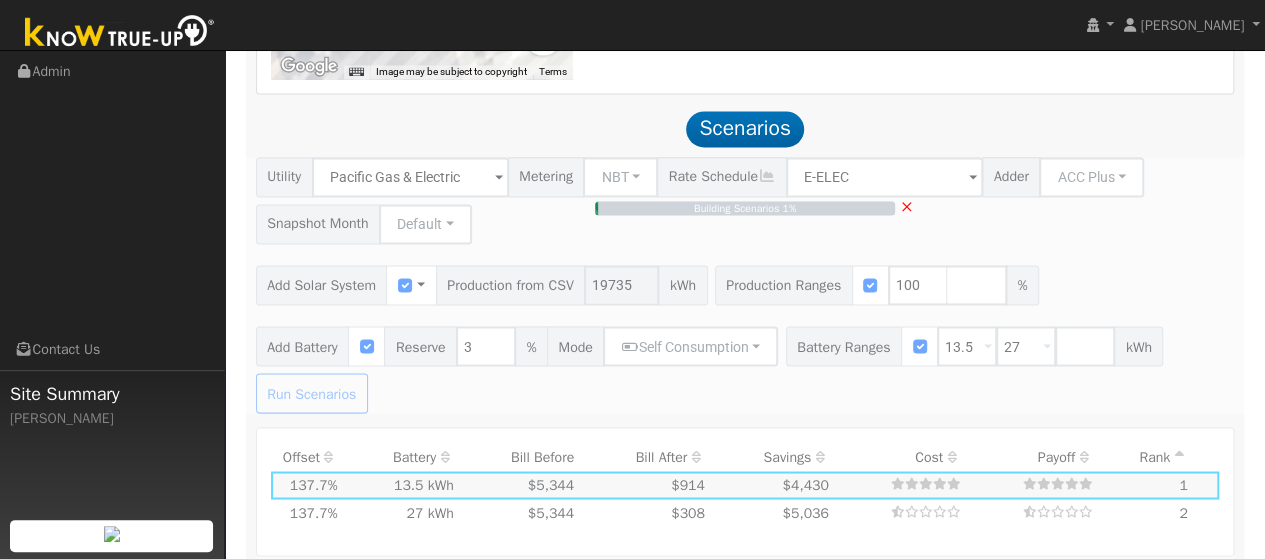 type on "$46,048" 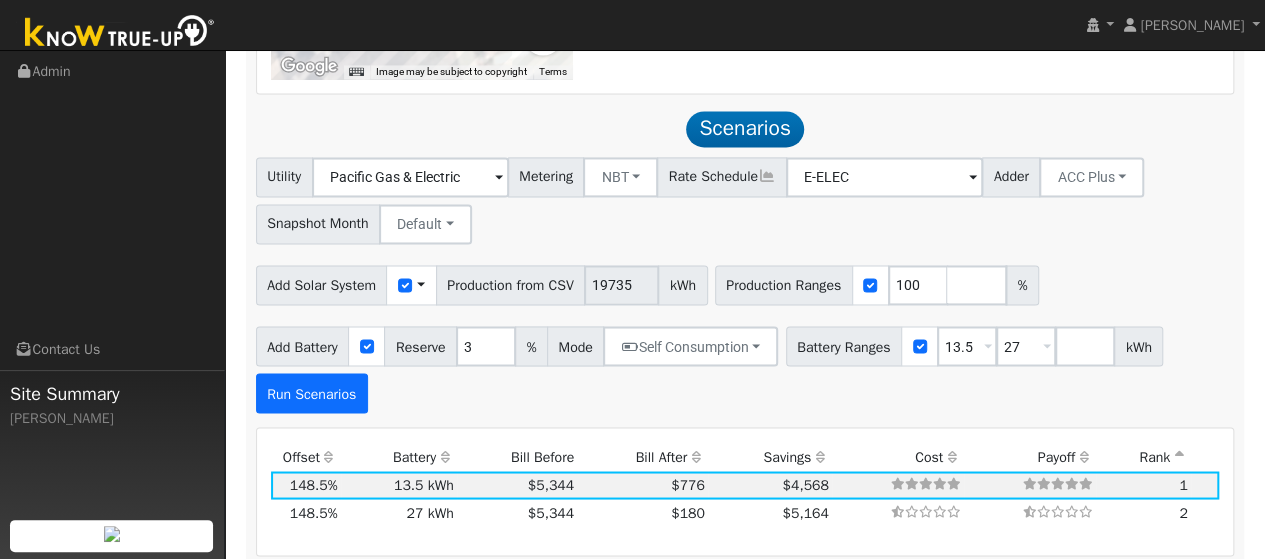 scroll, scrollTop: 1607, scrollLeft: 0, axis: vertical 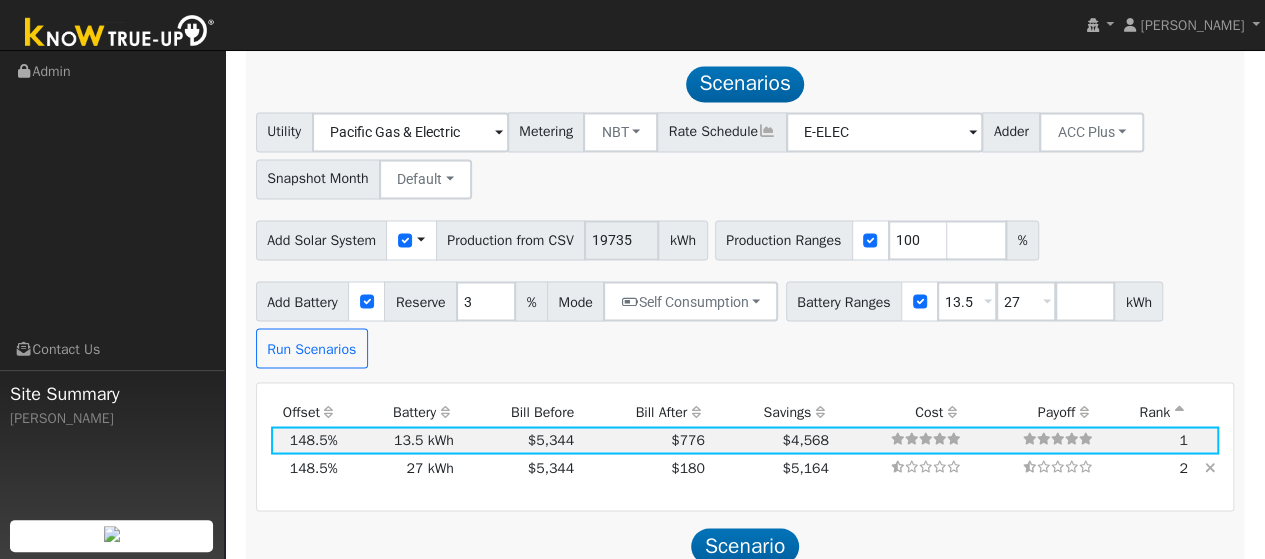 click on "27 kWh" at bounding box center (399, 468) 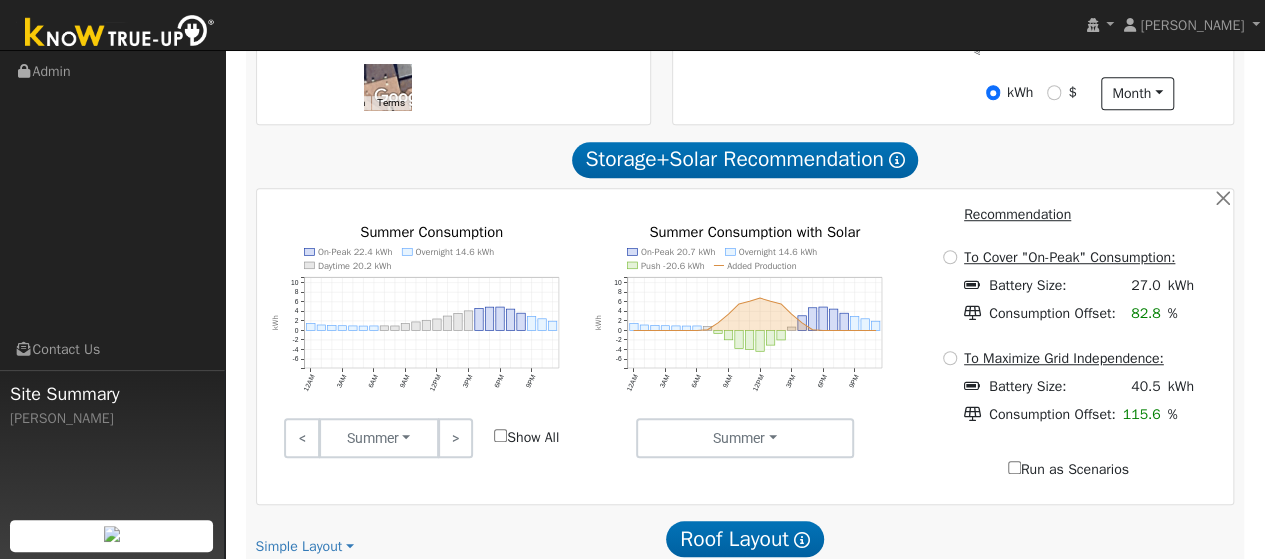 scroll, scrollTop: 608, scrollLeft: 0, axis: vertical 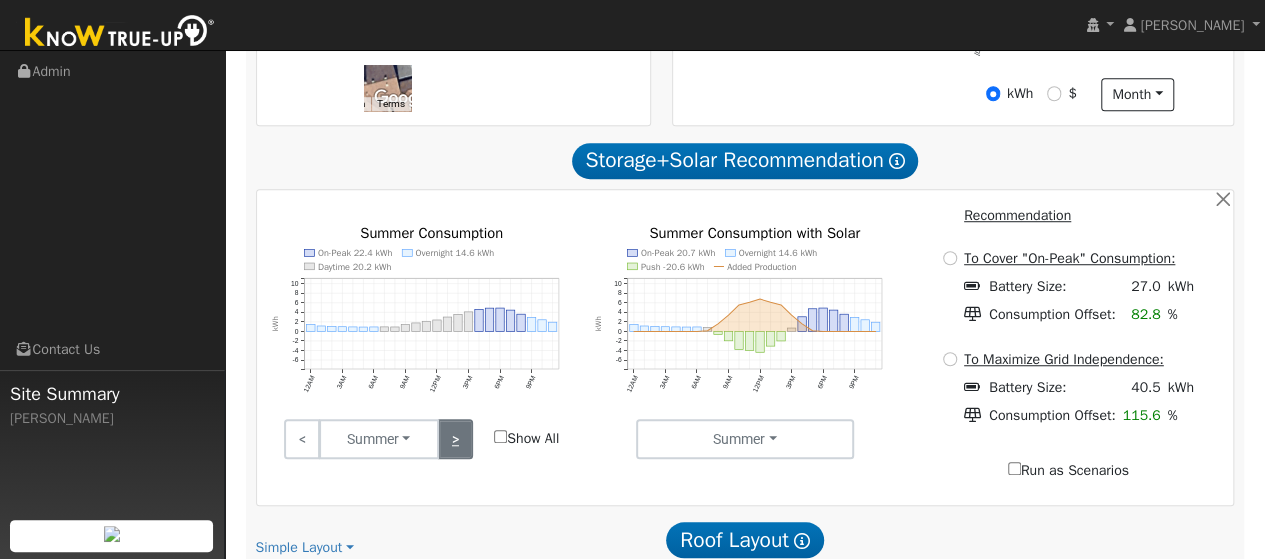 click on ">" at bounding box center [455, 439] 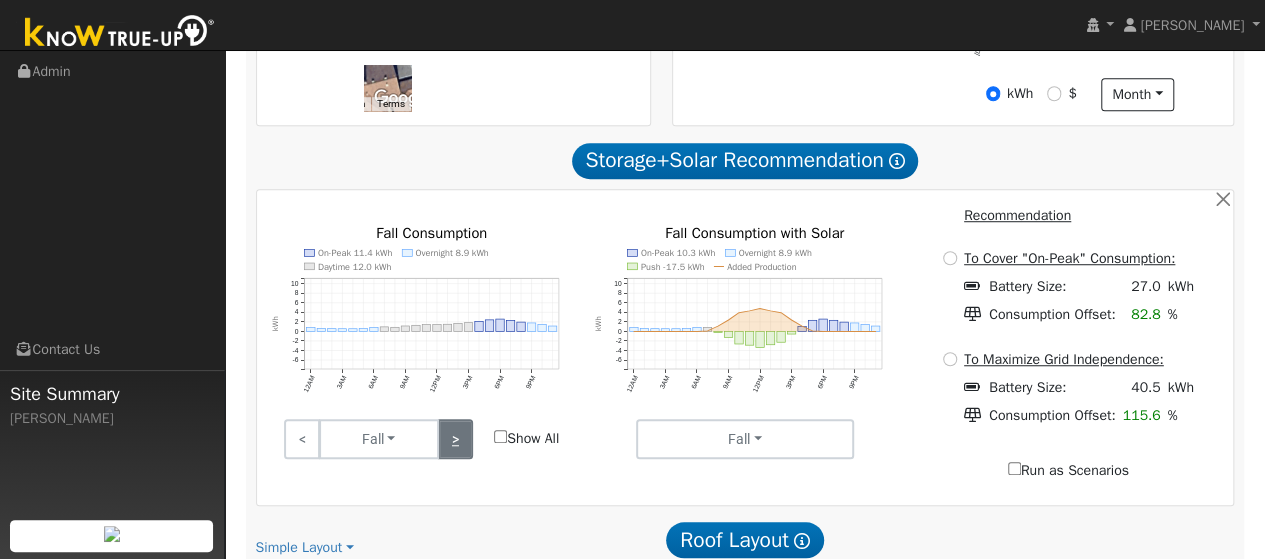 click on ">" at bounding box center (455, 439) 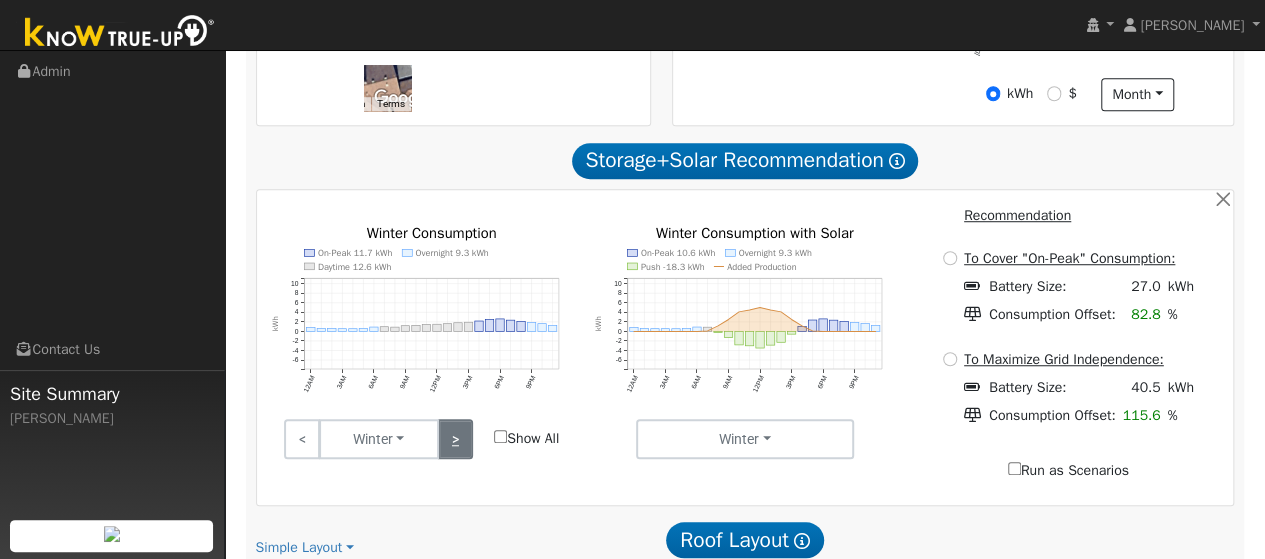 click on ">" at bounding box center [455, 439] 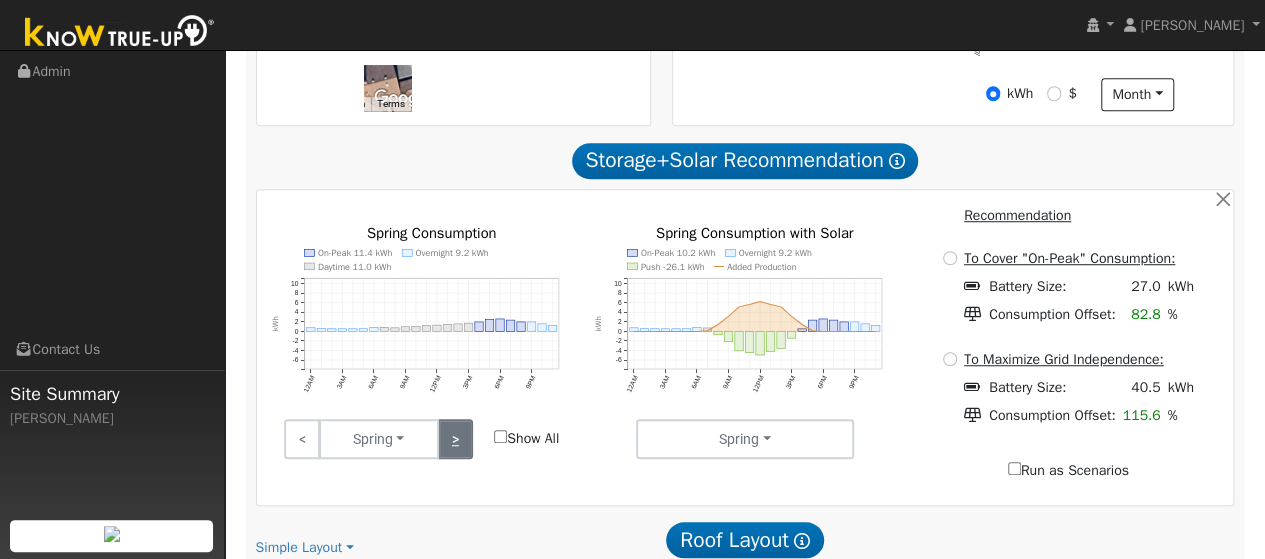 click on ">" at bounding box center [455, 439] 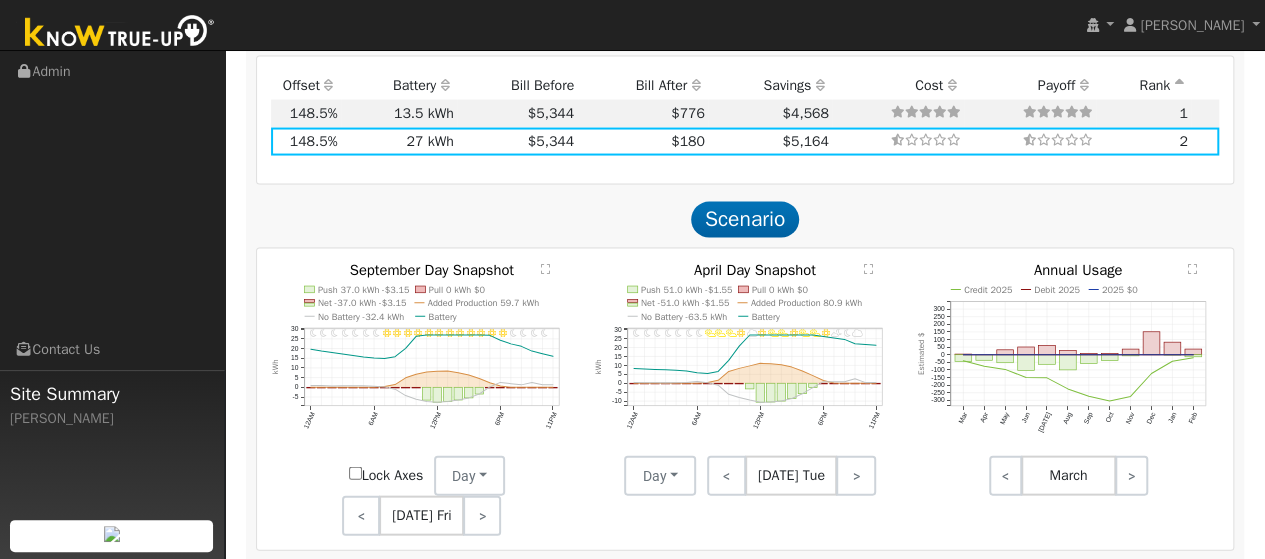 scroll, scrollTop: 1643, scrollLeft: 0, axis: vertical 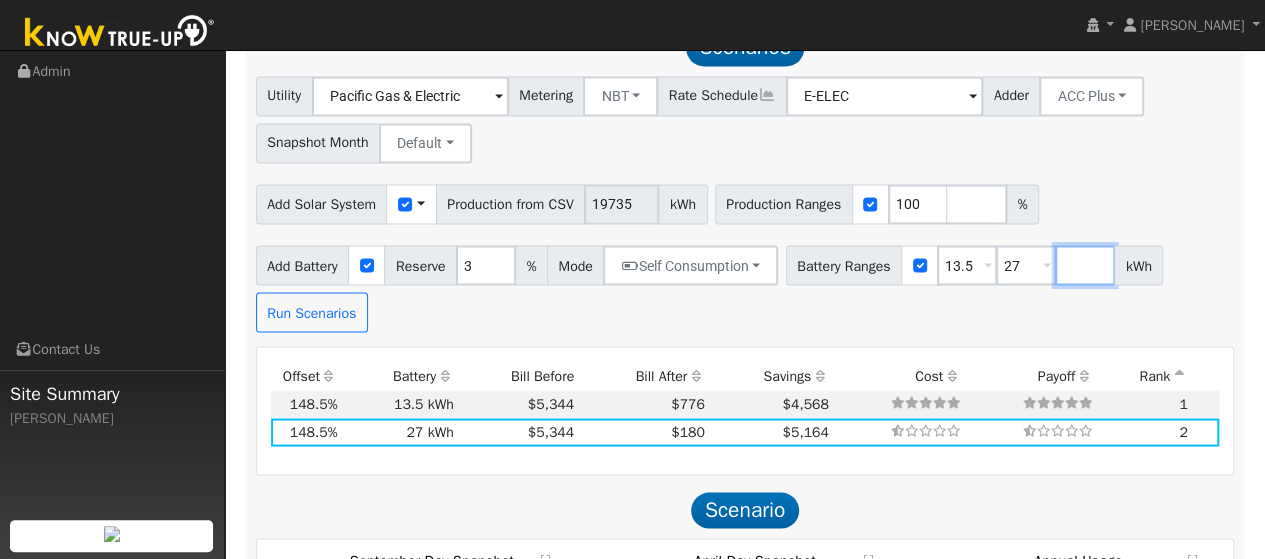 click at bounding box center [1085, 265] 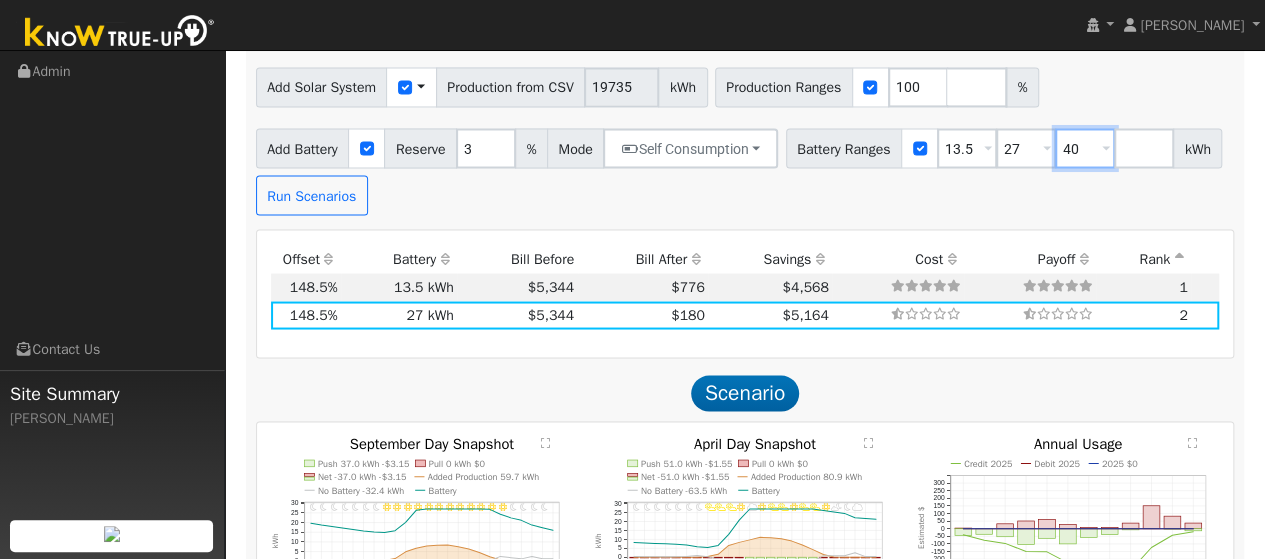 scroll, scrollTop: 1761, scrollLeft: 0, axis: vertical 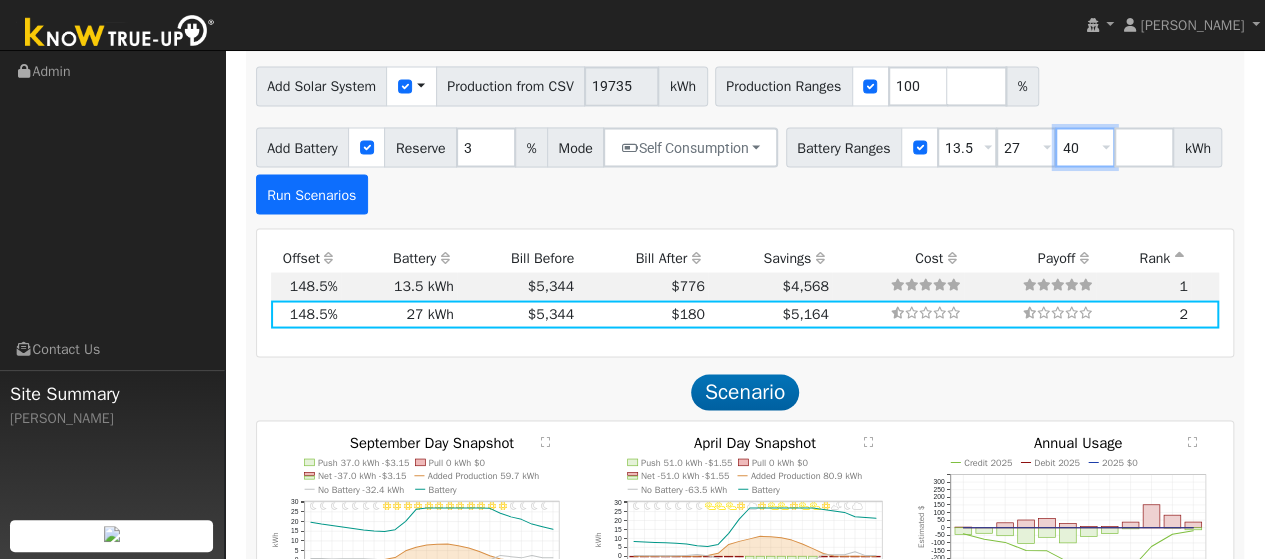 type on "40" 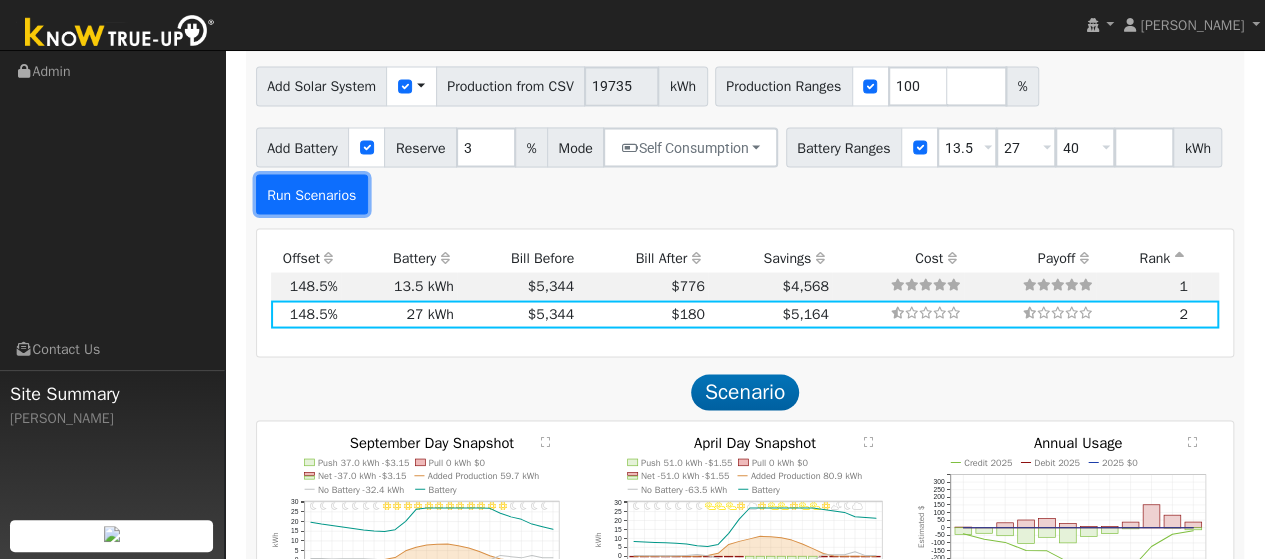 click on "Run Scenarios" at bounding box center (312, 194) 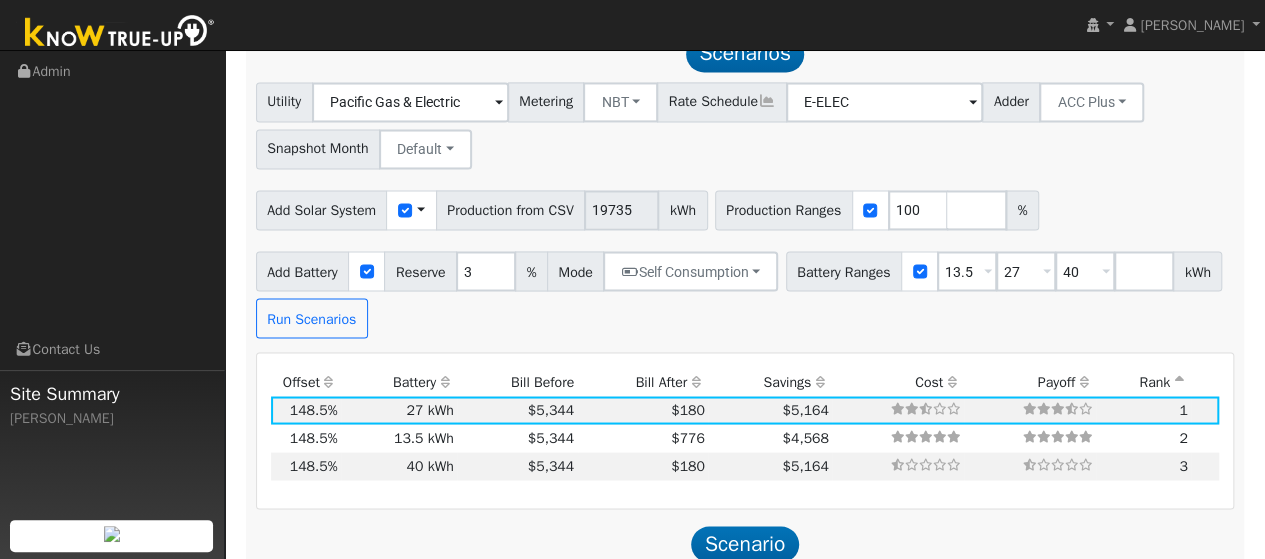 scroll, scrollTop: 1658, scrollLeft: 0, axis: vertical 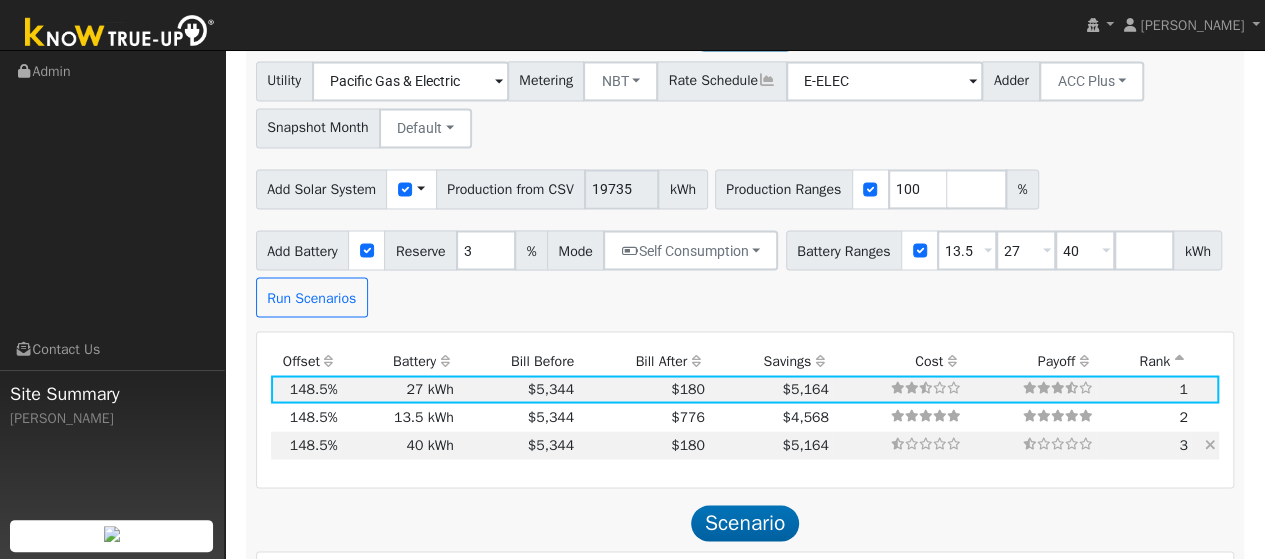 click on "$180" at bounding box center (643, 445) 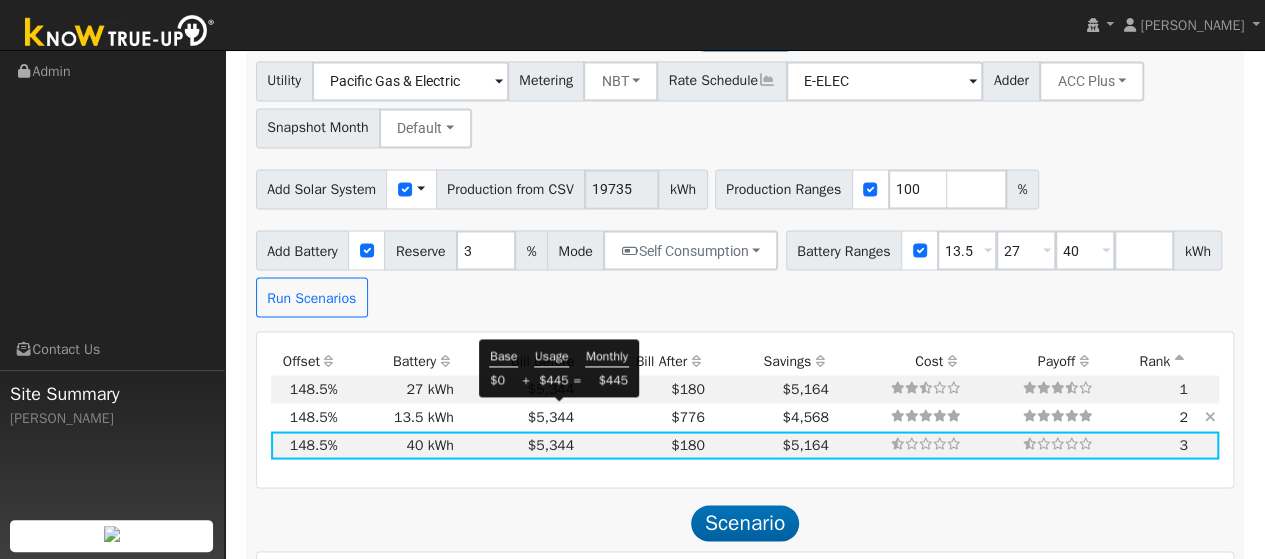 click on "$5,344" at bounding box center [551, 416] 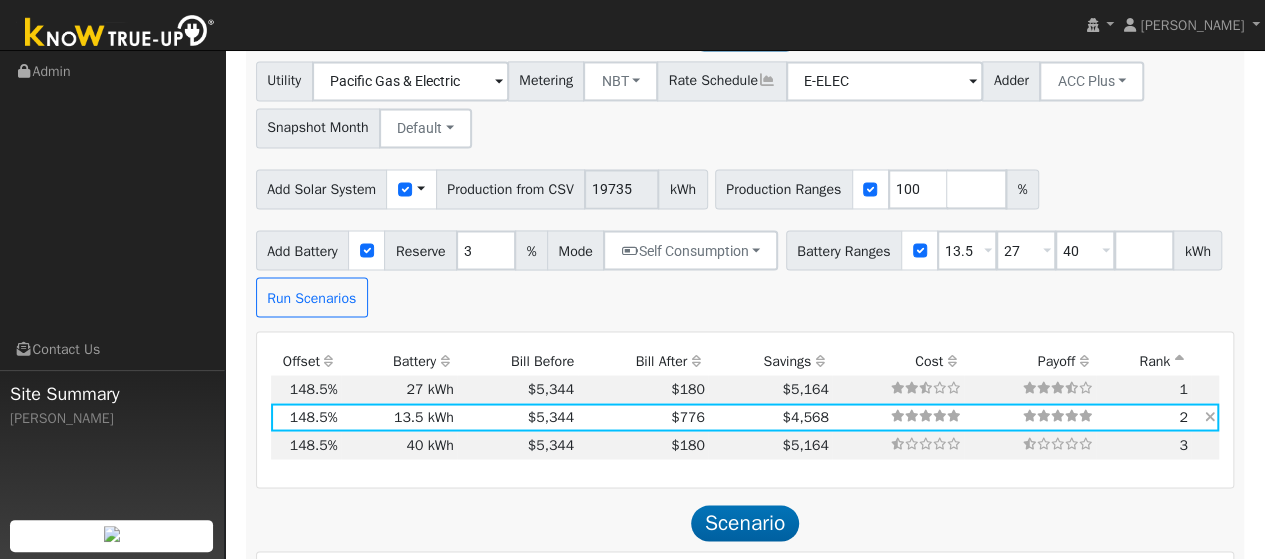 click on "$776" at bounding box center (643, 417) 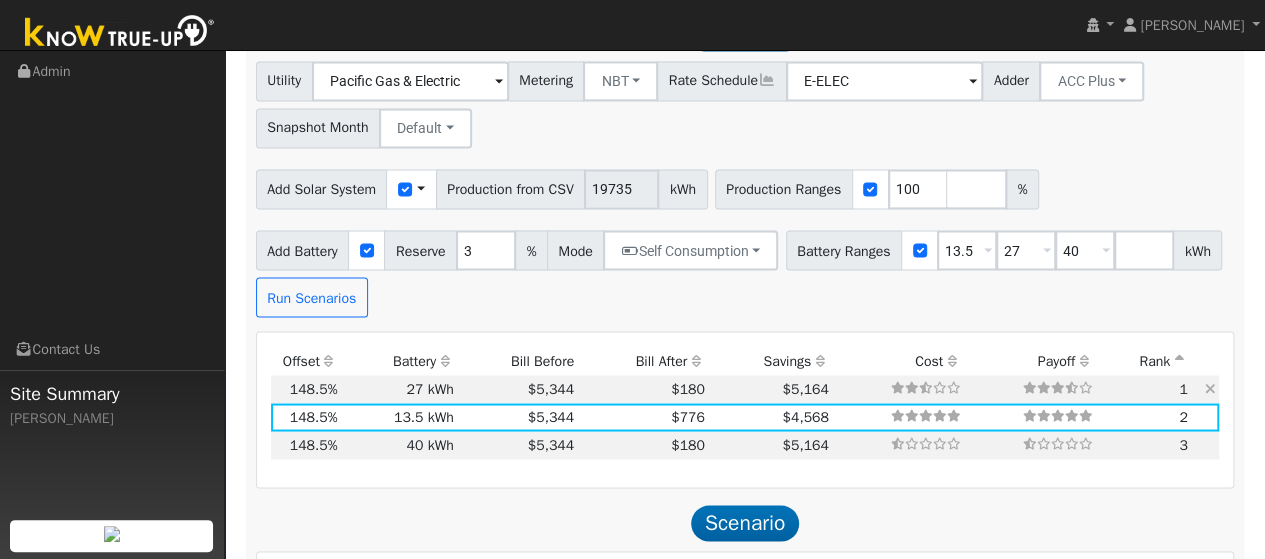 click on "$180" at bounding box center (643, 389) 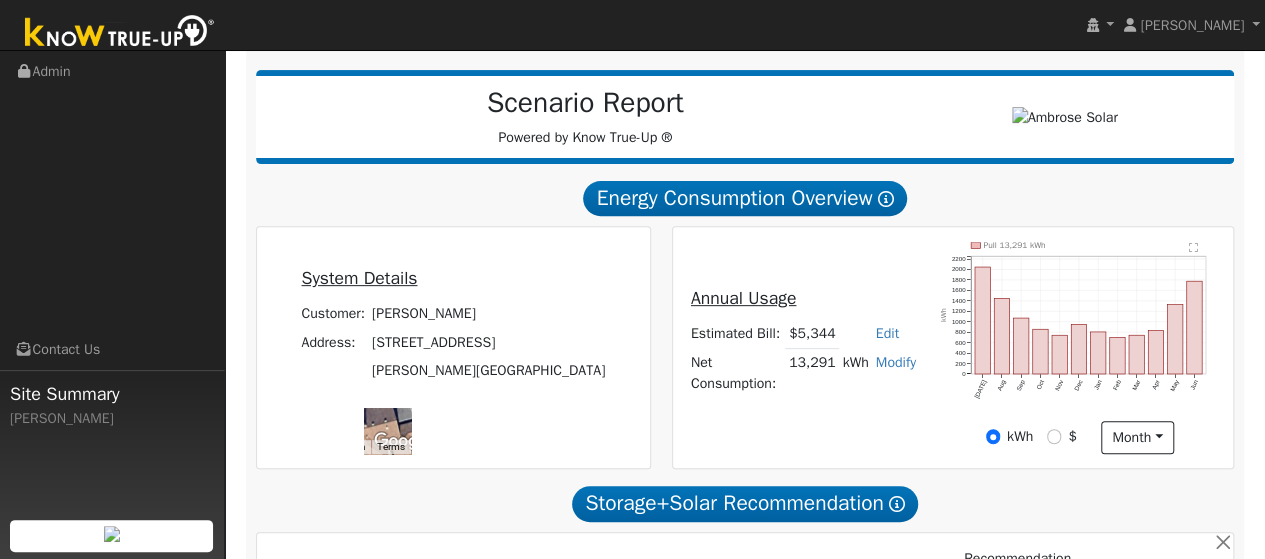 scroll, scrollTop: 270, scrollLeft: 0, axis: vertical 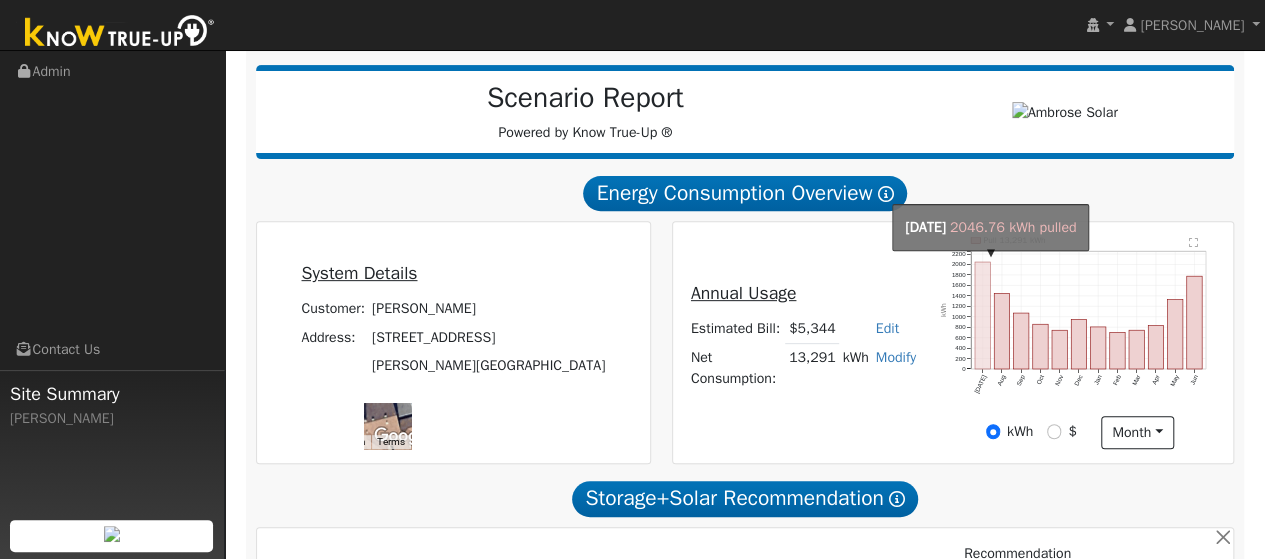 click on "onclick=""" 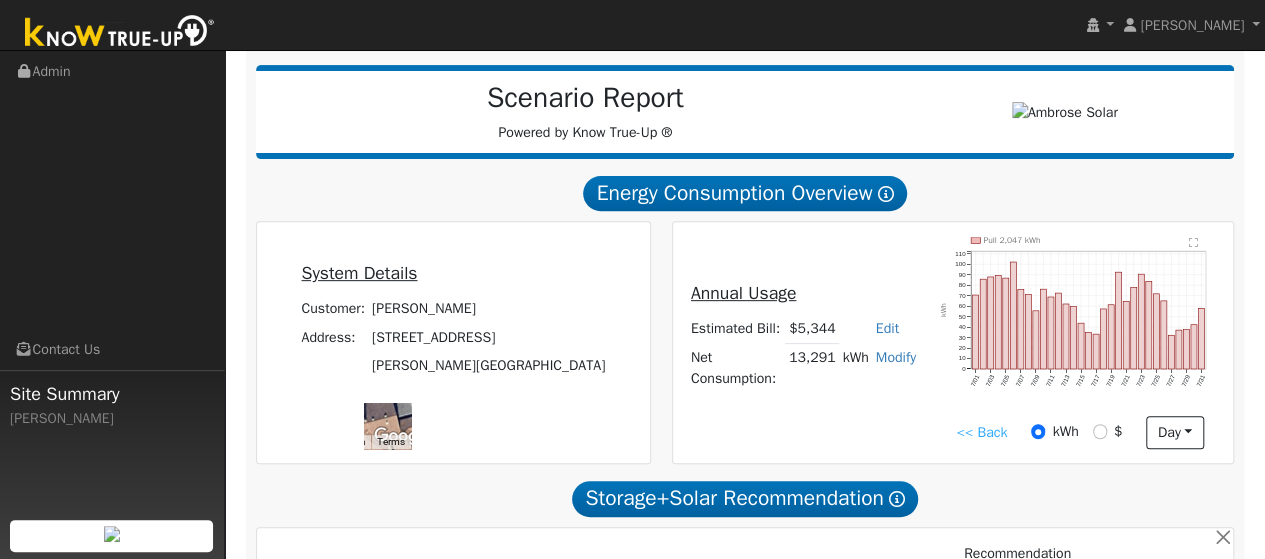 click on "<< Back" at bounding box center (981, 432) 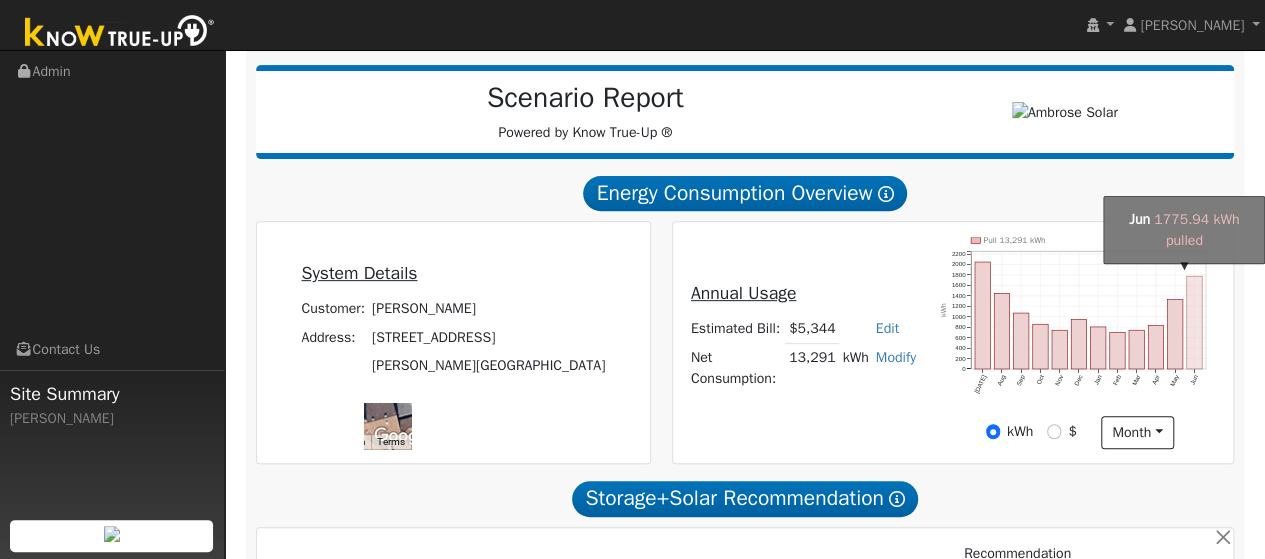 click on "onclick=""" 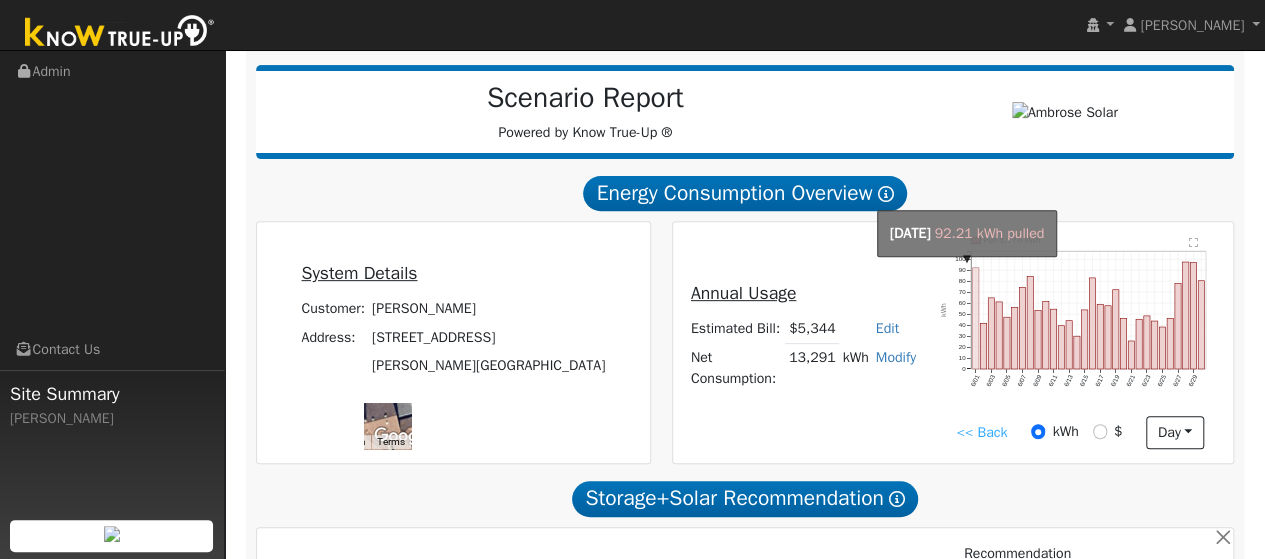 click on "onclick=""" 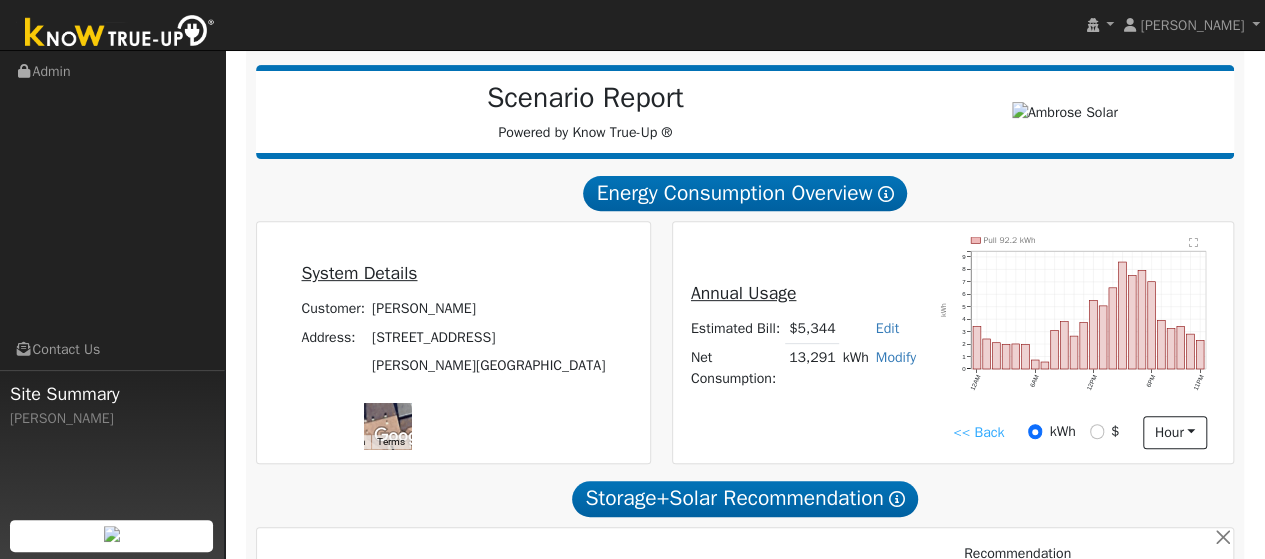 click on "Pull 92.2 kWh 12AM 6AM 12PM 6PM 11PM 0 1 2 3 4 5 6 7 8 9  kWh onclick="" onclick="" onclick="" onclick="" onclick="" onclick="" onclick="" onclick="" onclick="" onclick="" onclick="" onclick="" onclick="" onclick="" onclick="" onclick="" onclick="" onclick="" onclick="" onclick="" onclick="" onclick="" onclick="" onclick="" onclick="" onclick="" onclick="" onclick="" onclick="" onclick="" onclick="" onclick="" onclick="" onclick="" onclick="" onclick="" onclick="" onclick="" onclick="" onclick="" onclick="" onclick="" onclick="" onclick="" onclick="" onclick="" onclick="" onclick=""" 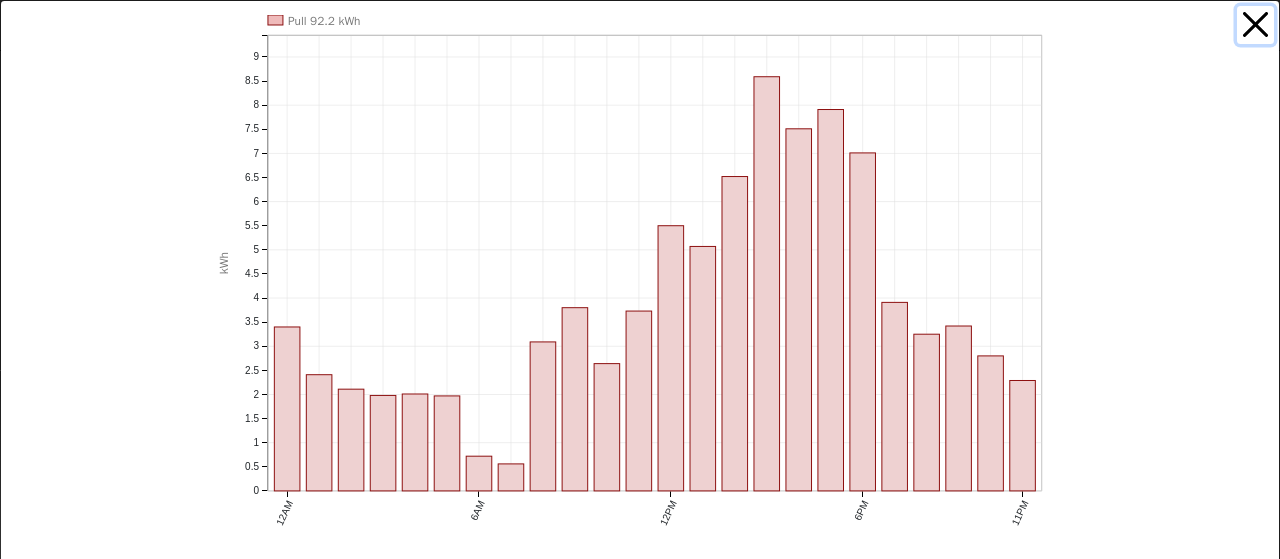 click at bounding box center [1256, 25] 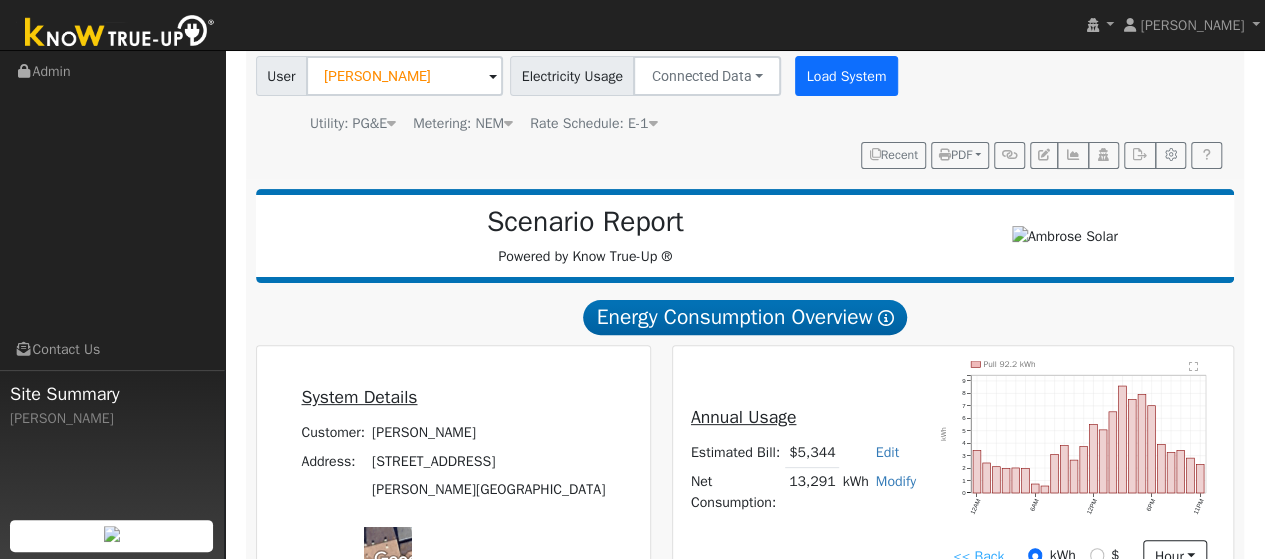 scroll, scrollTop: 150, scrollLeft: 0, axis: vertical 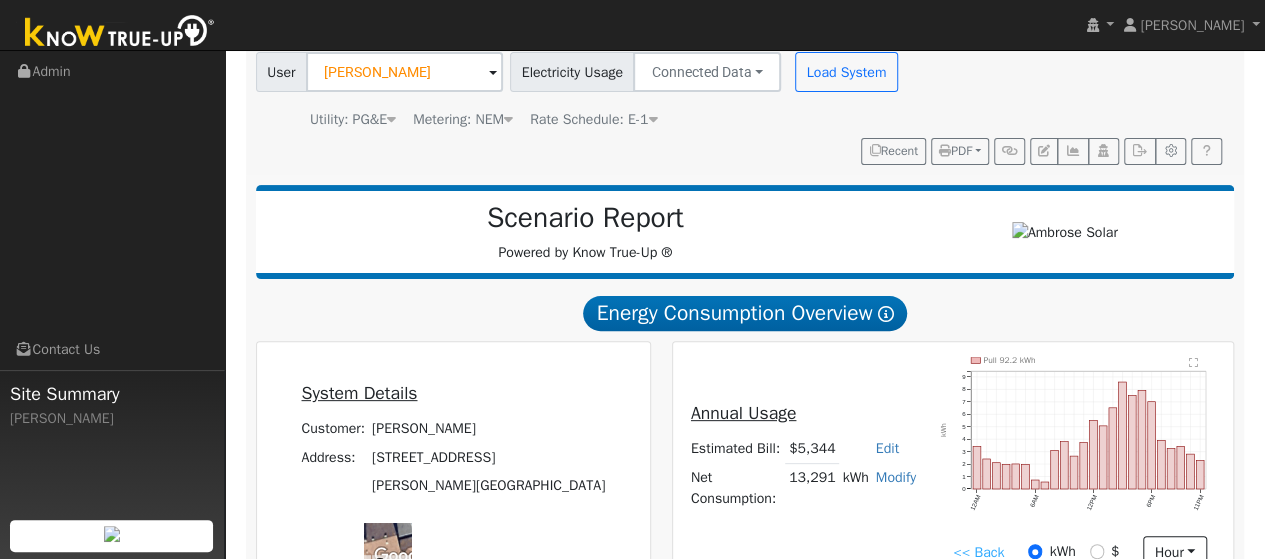 click at bounding box center [652, 119] 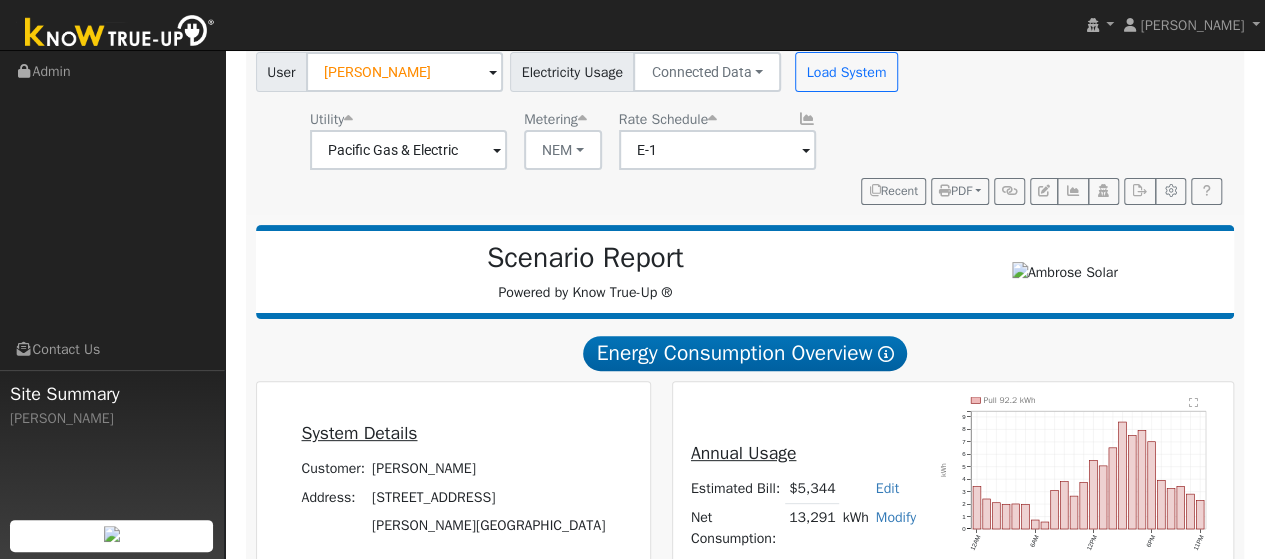 click at bounding box center [497, 151] 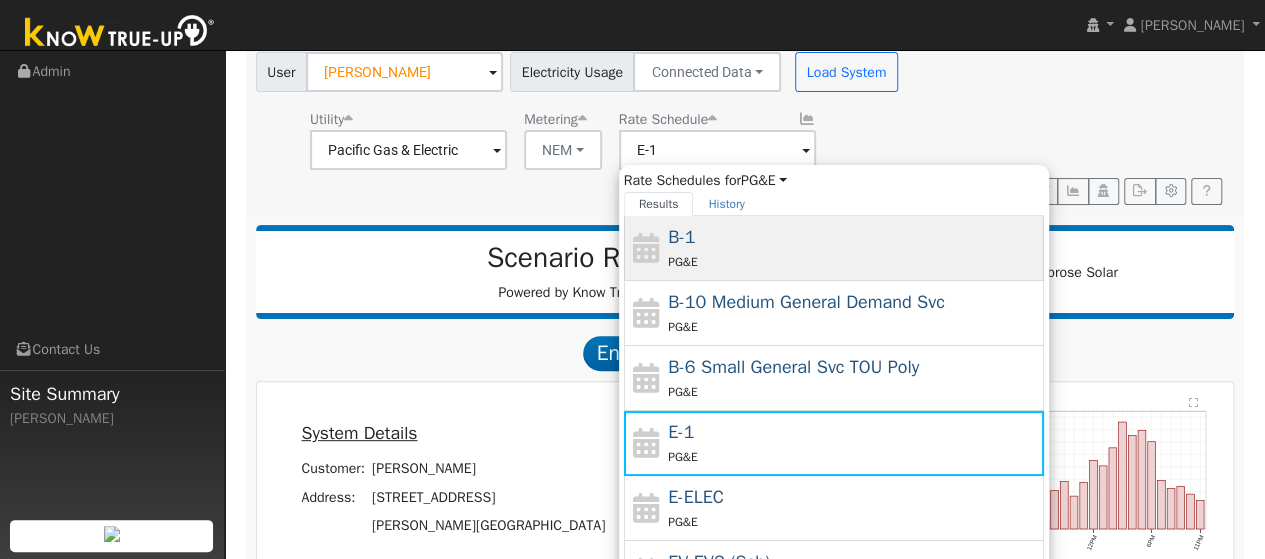scroll, scrollTop: 214, scrollLeft: 0, axis: vertical 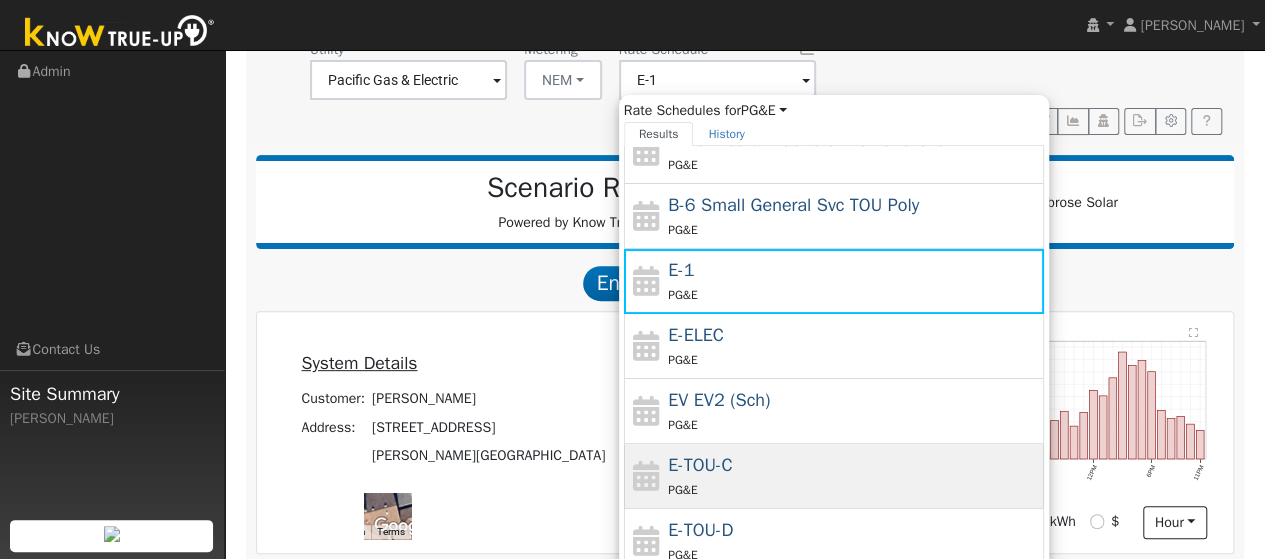 click on "E-TOU-C" at bounding box center [700, 465] 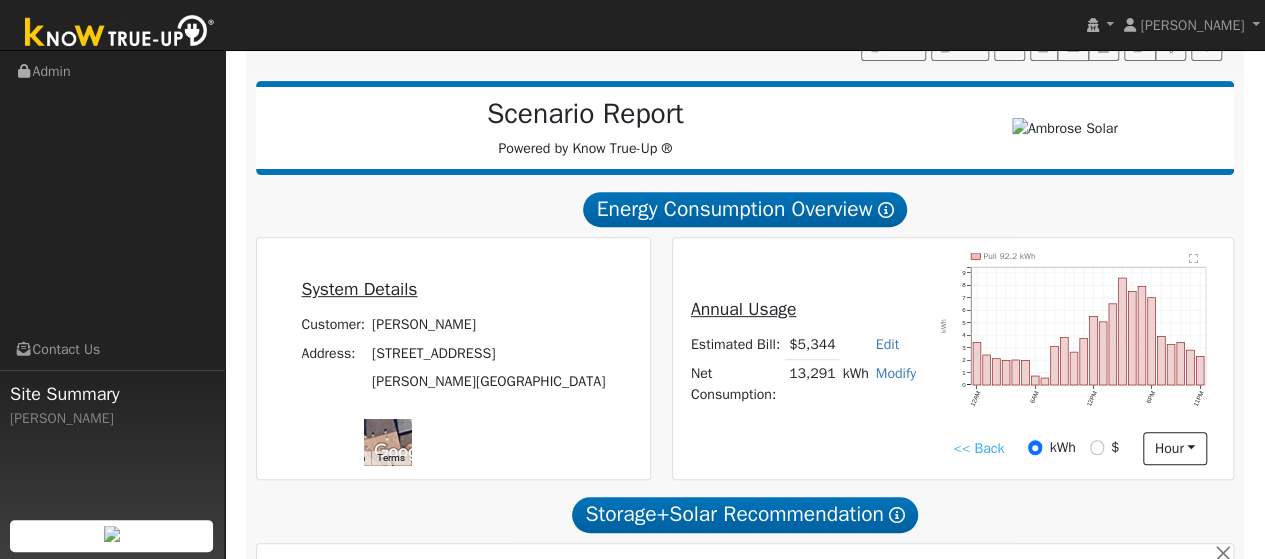 scroll, scrollTop: 295, scrollLeft: 0, axis: vertical 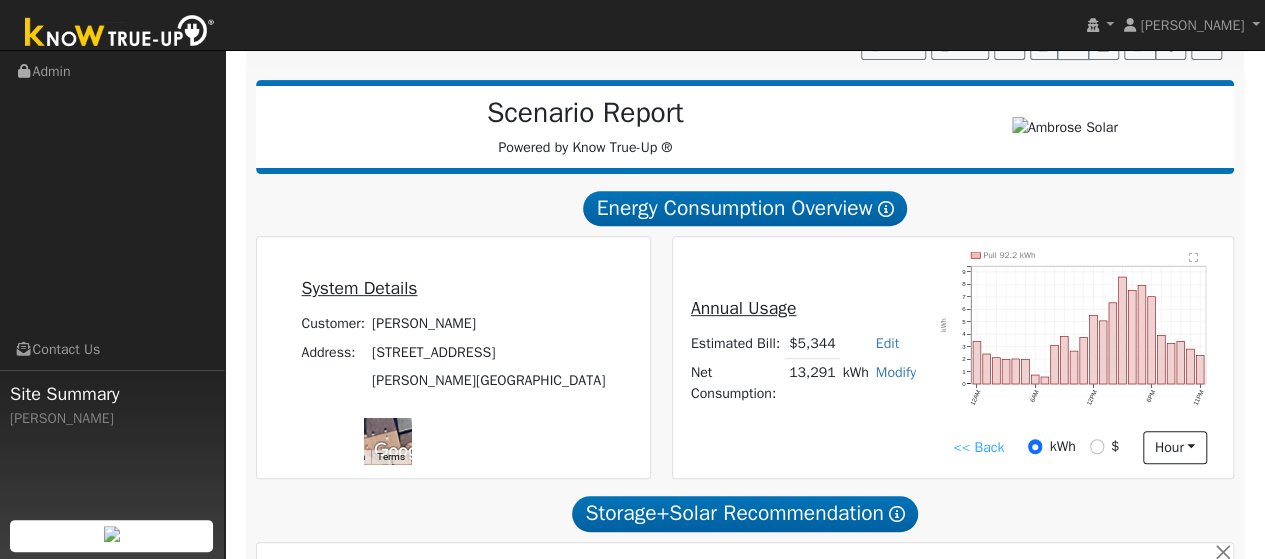 click on "Scenario Report  Powered by Know True-Up ®" at bounding box center [585, 127] 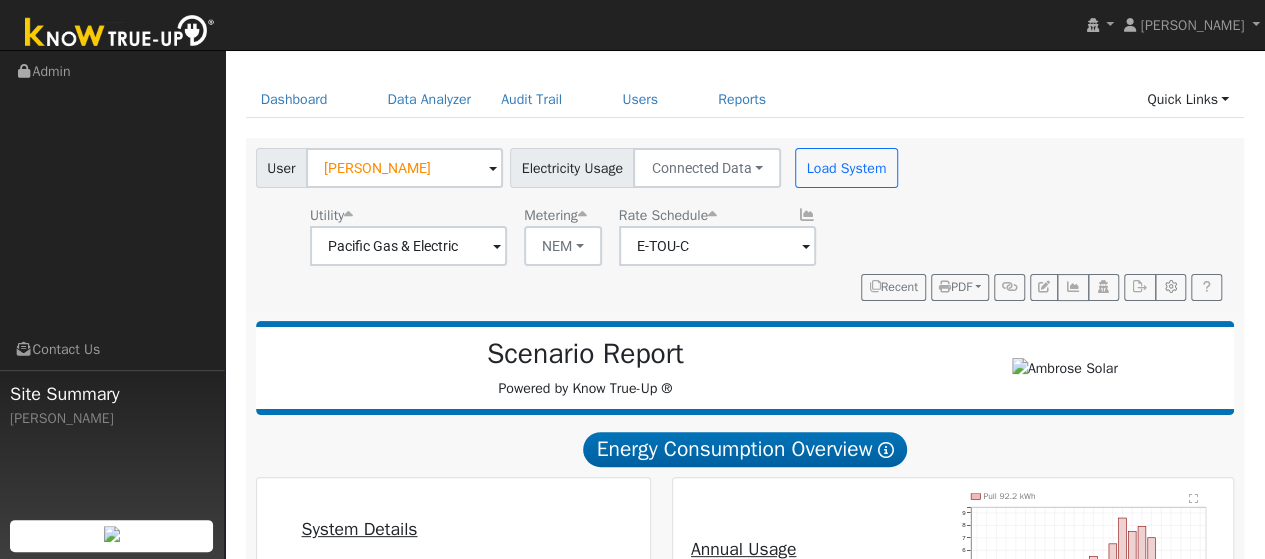 scroll, scrollTop: 53, scrollLeft: 0, axis: vertical 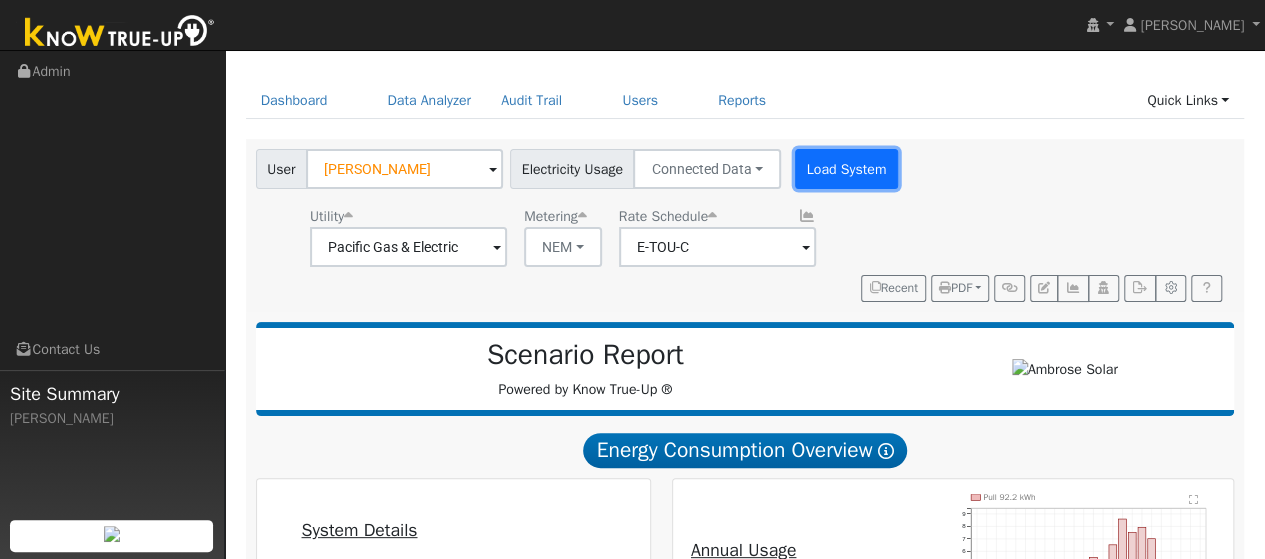 click on "Load System" at bounding box center [846, 169] 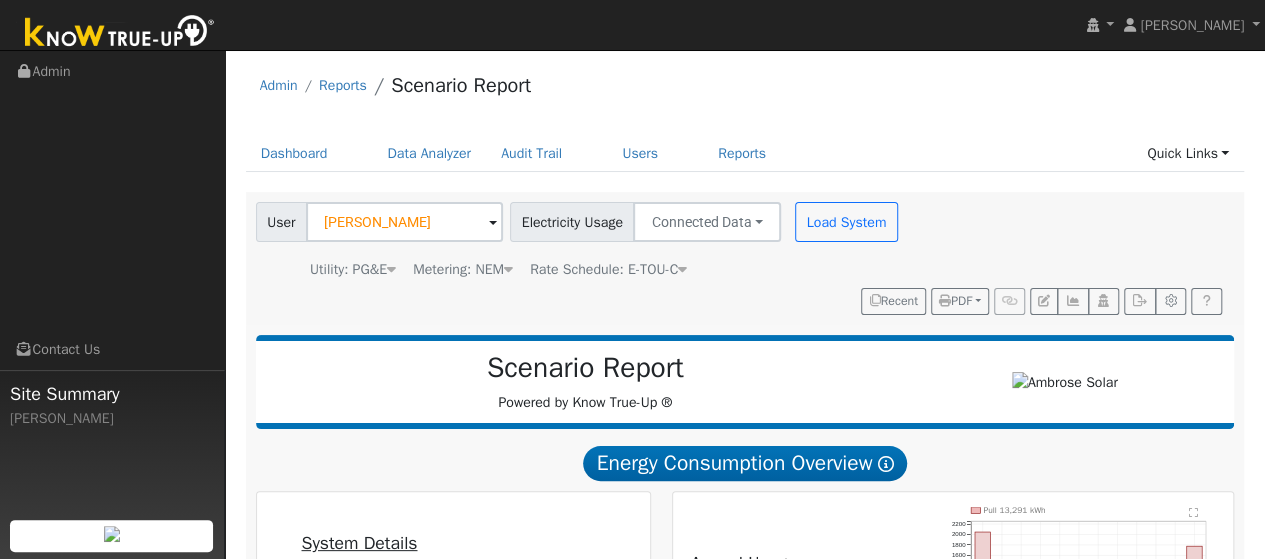 scroll, scrollTop: 79, scrollLeft: 0, axis: vertical 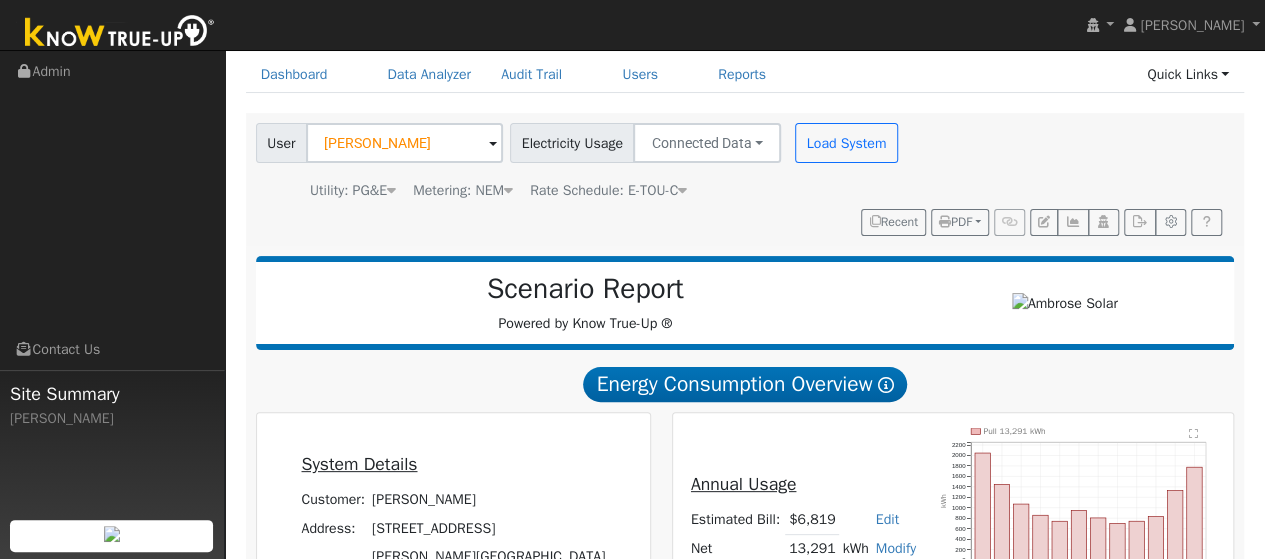 click at bounding box center (682, 190) 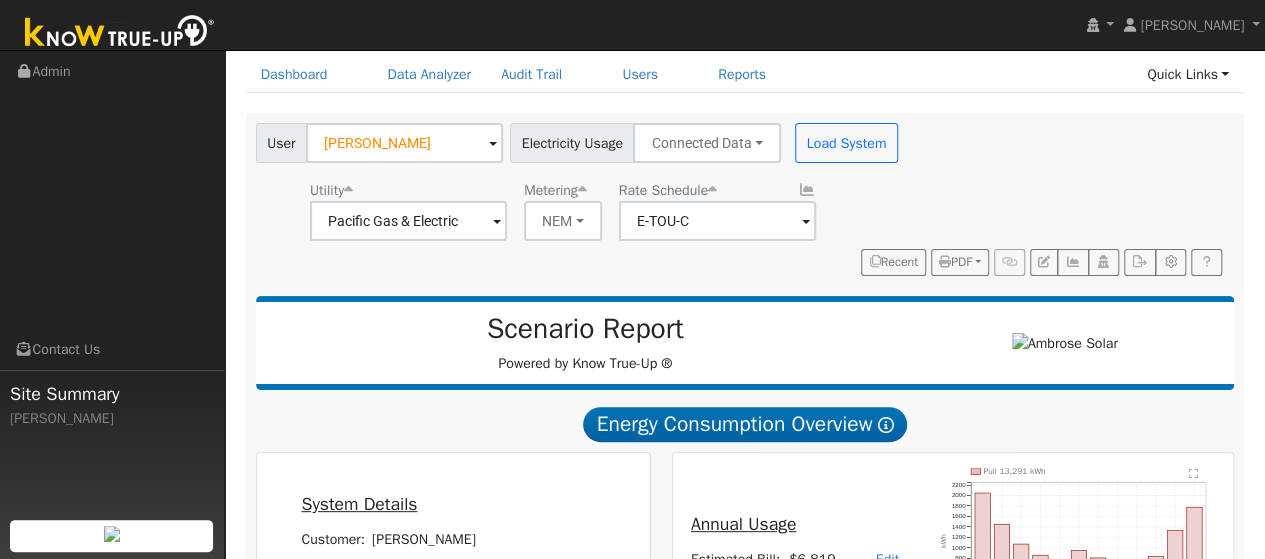 click at bounding box center (497, 222) 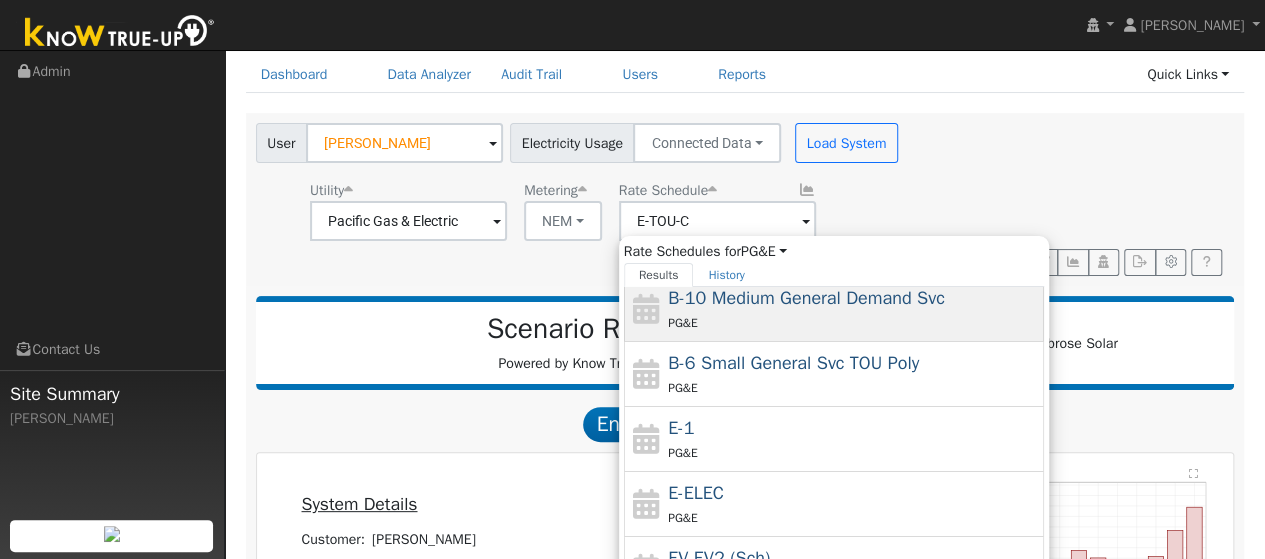 scroll, scrollTop: 198, scrollLeft: 0, axis: vertical 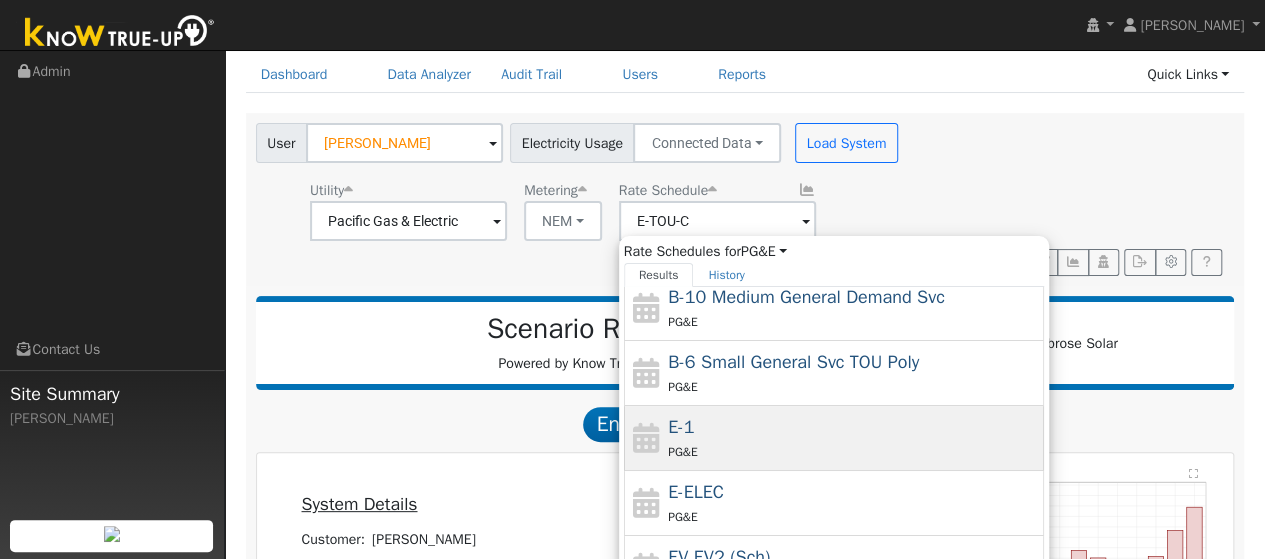 click on "PG&E" at bounding box center [853, 451] 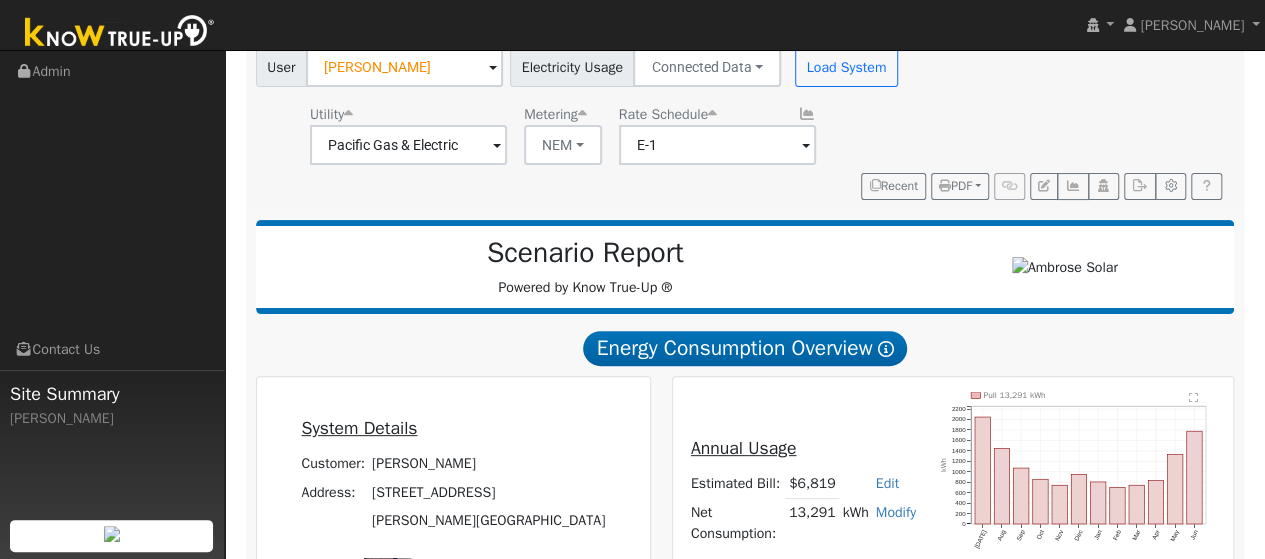 scroll, scrollTop: 156, scrollLeft: 0, axis: vertical 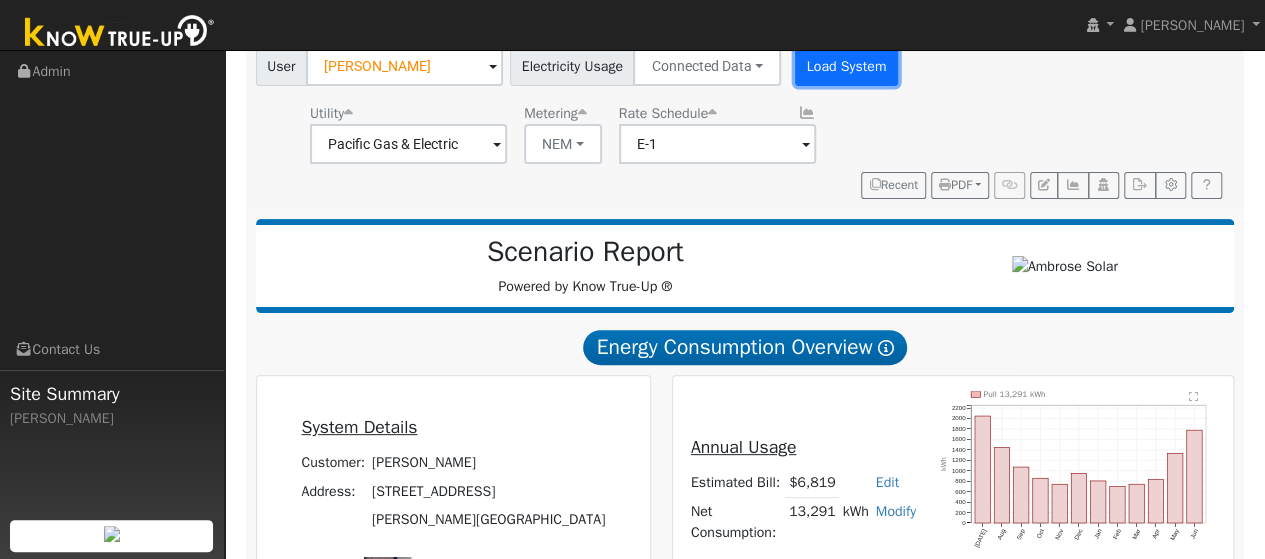 click on "Load System" at bounding box center (846, 66) 